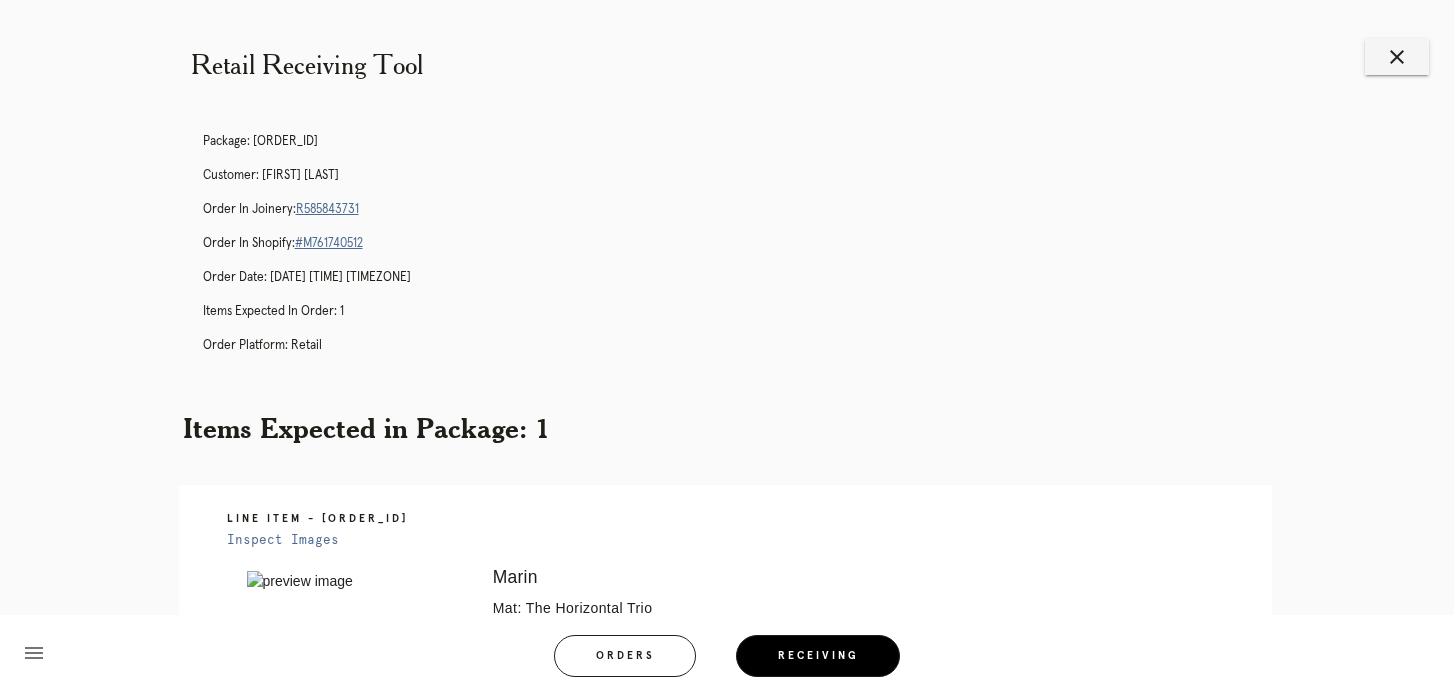 scroll, scrollTop: 0, scrollLeft: 0, axis: both 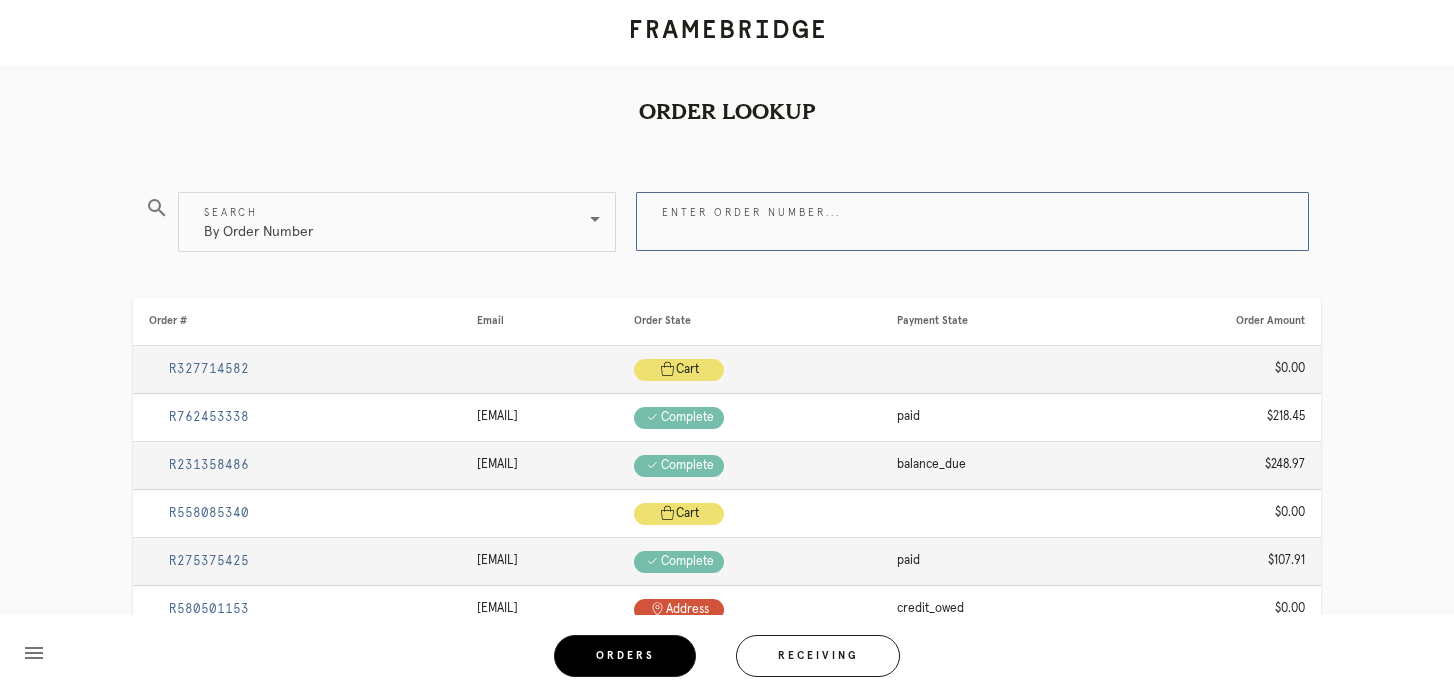 click on "Enter order number..." at bounding box center [972, 221] 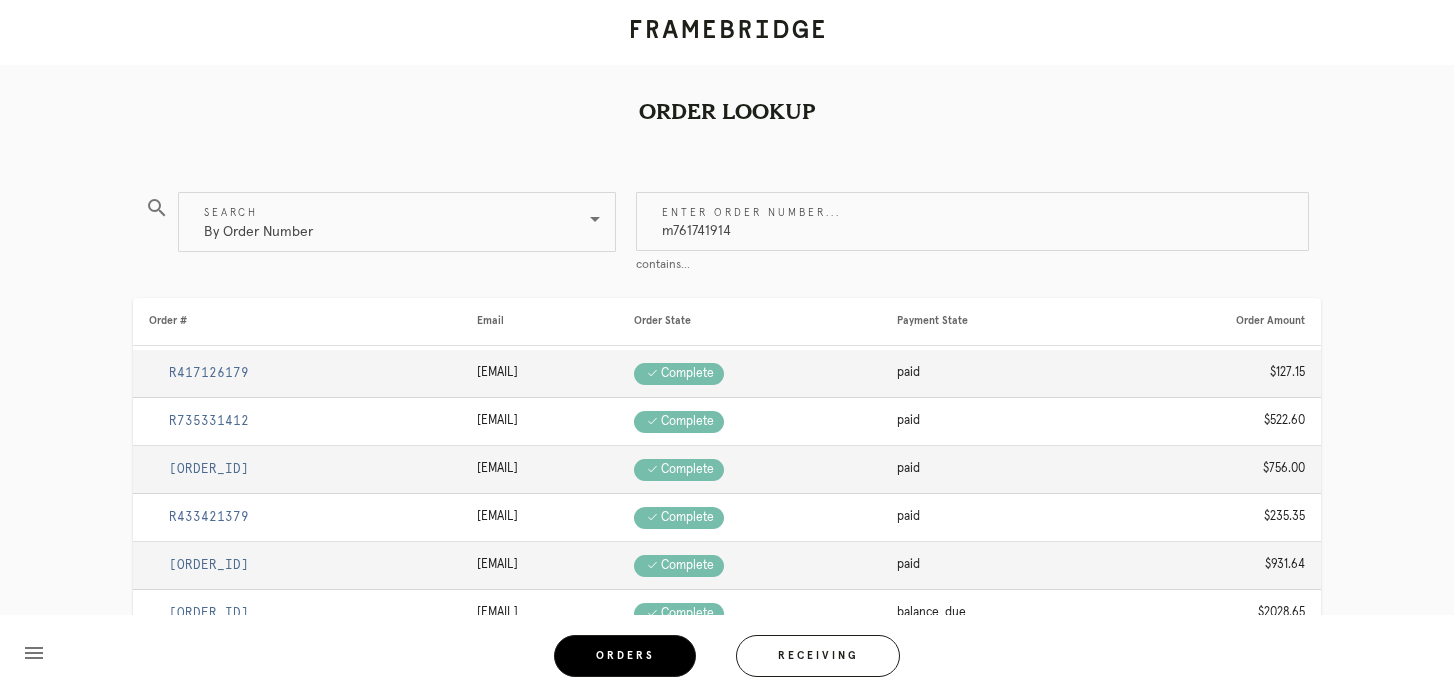 type on "m761741914" 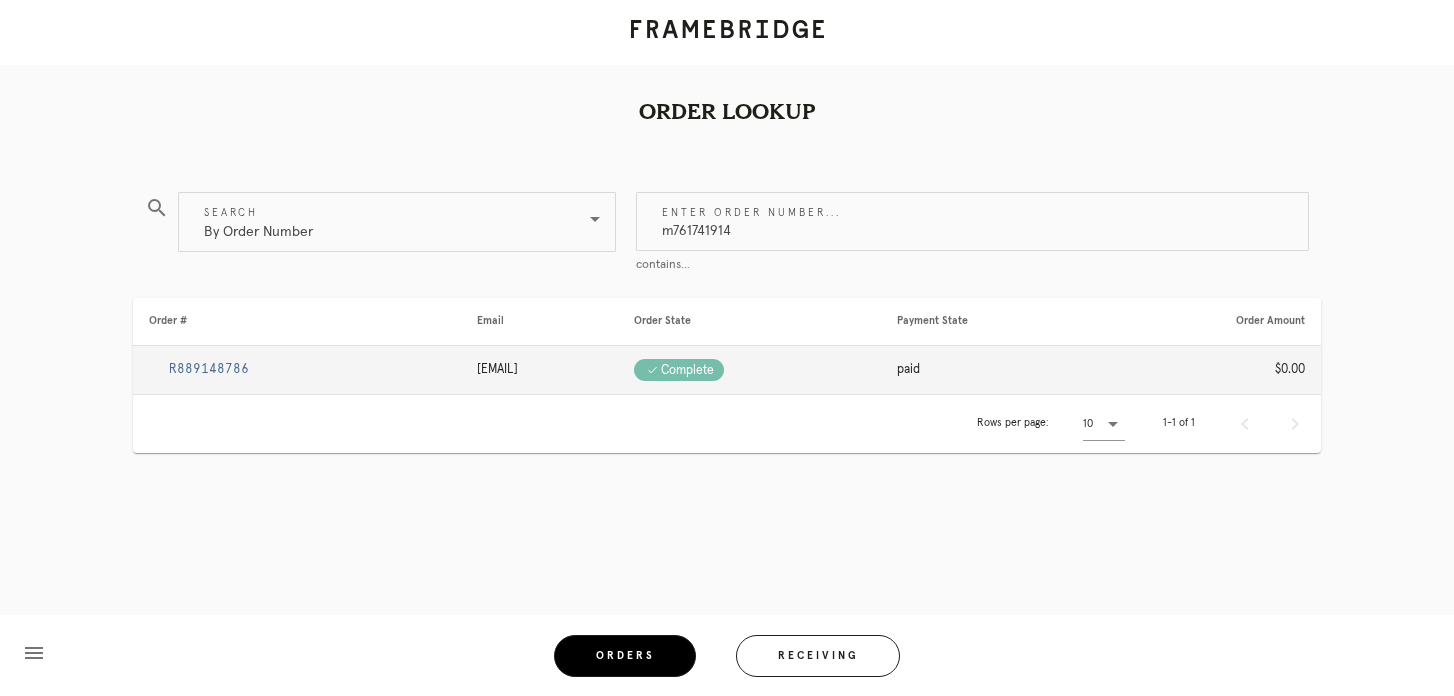 click on "R889148786" at bounding box center (297, 370) 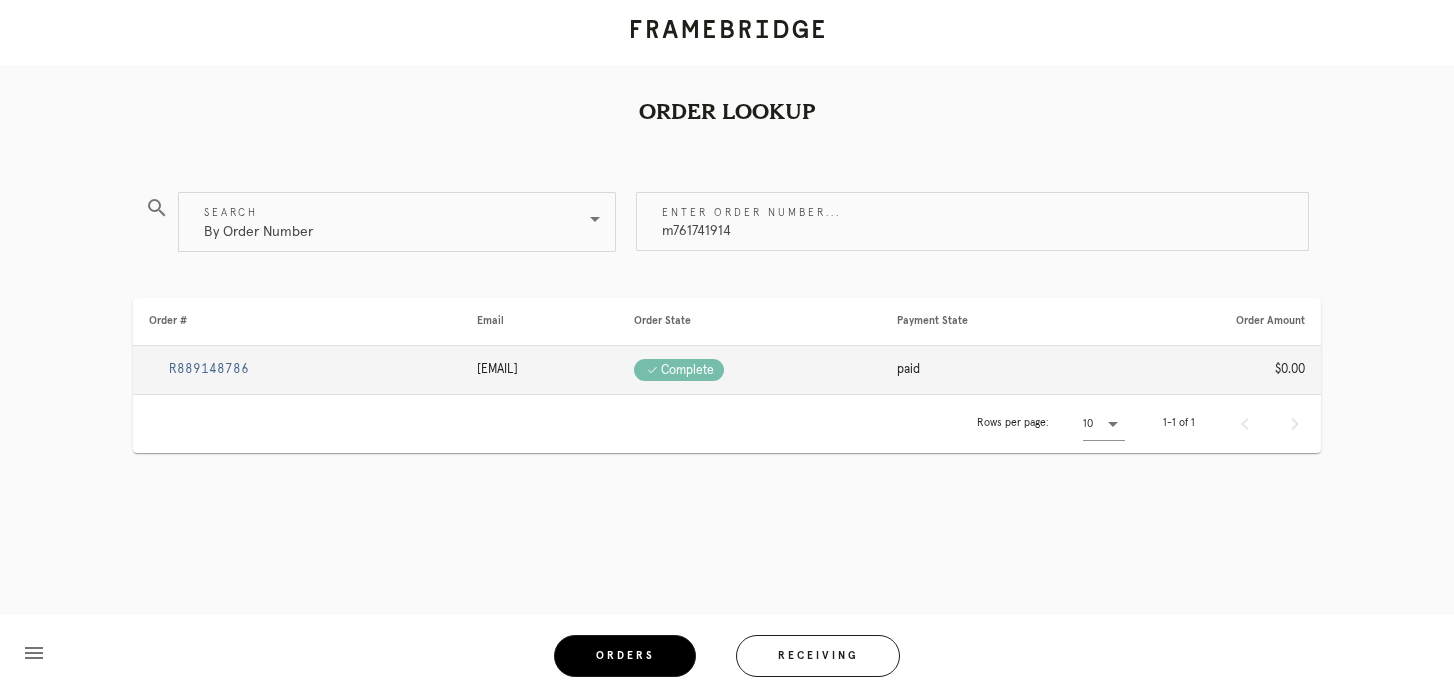 click on "R889148786" at bounding box center (209, 369) 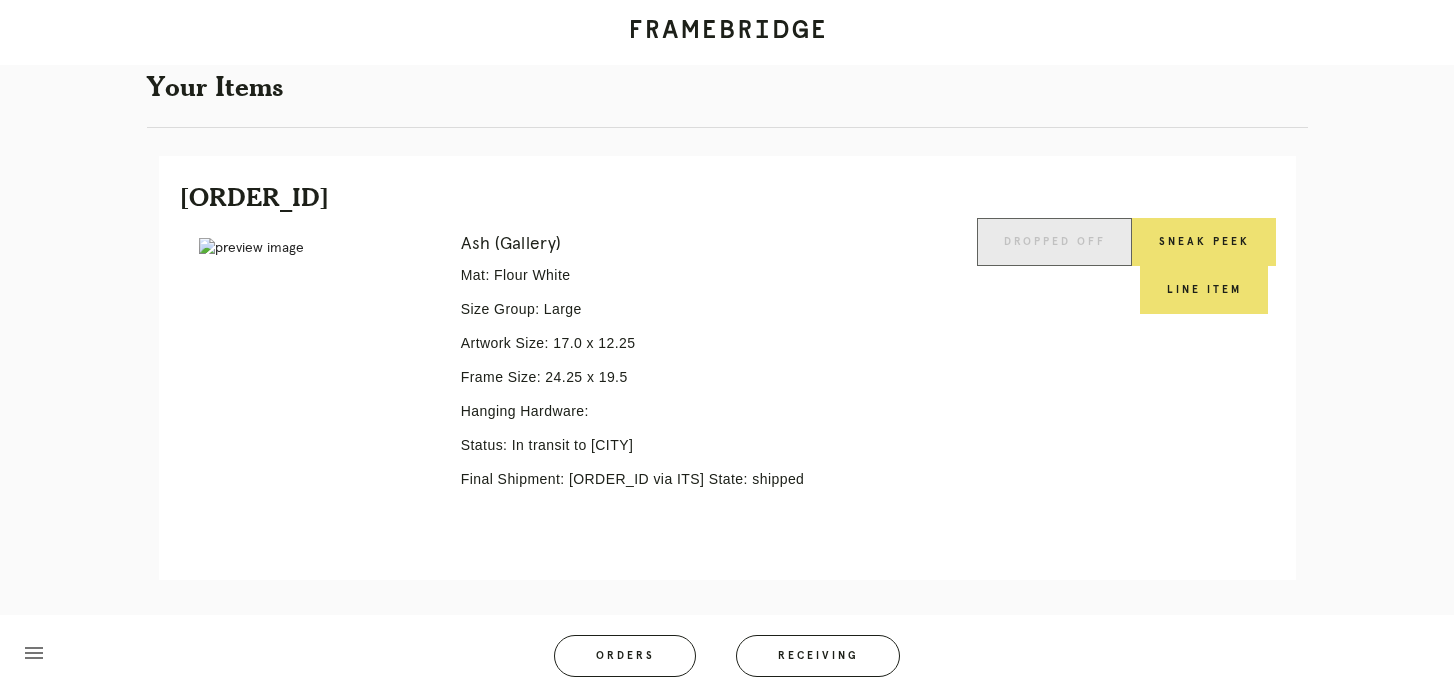 scroll, scrollTop: 385, scrollLeft: 0, axis: vertical 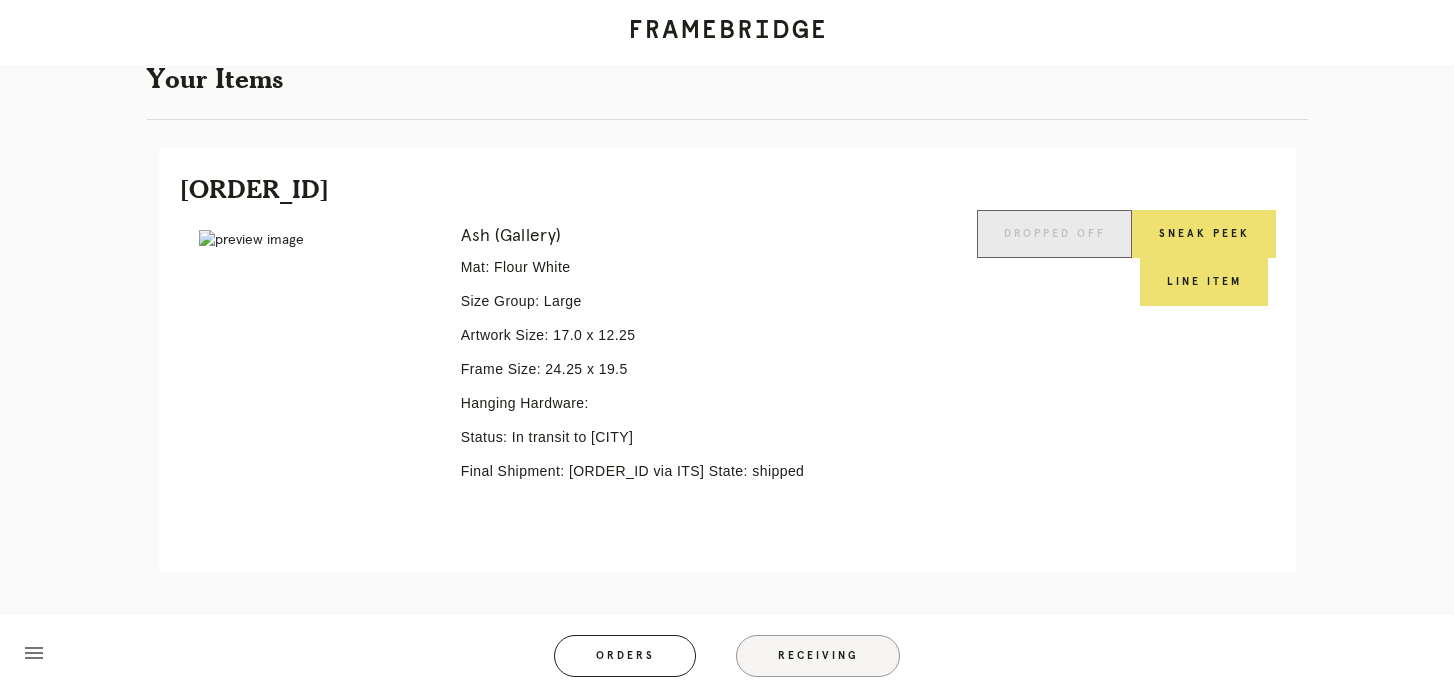 click on "Receiving" at bounding box center (818, 656) 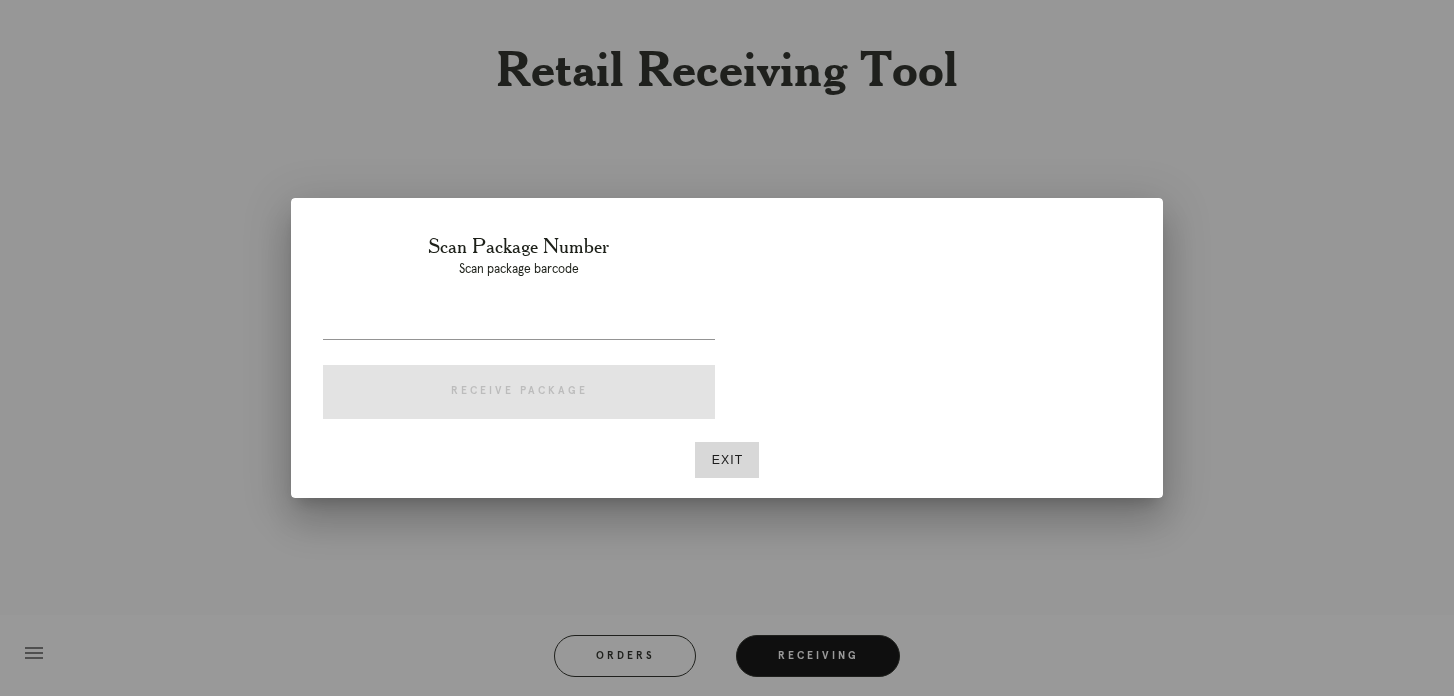 scroll, scrollTop: 0, scrollLeft: 0, axis: both 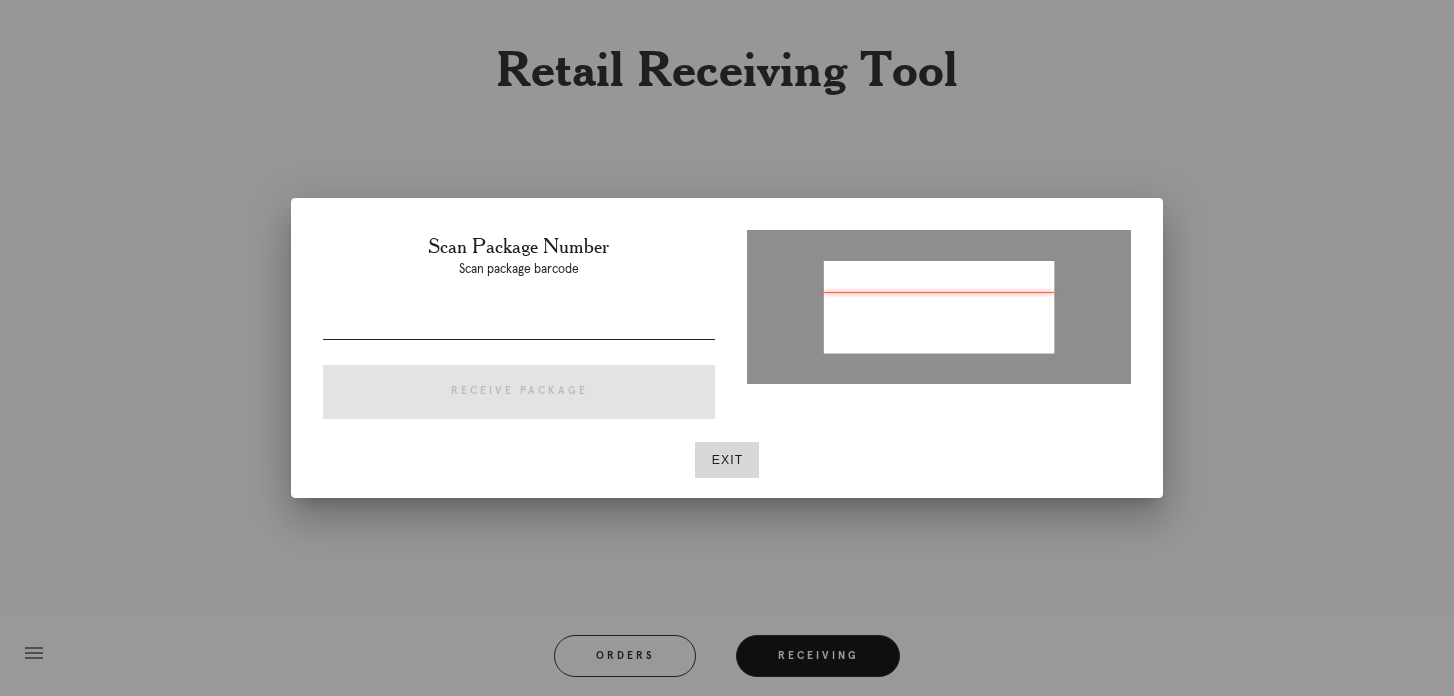 click at bounding box center (519, 323) 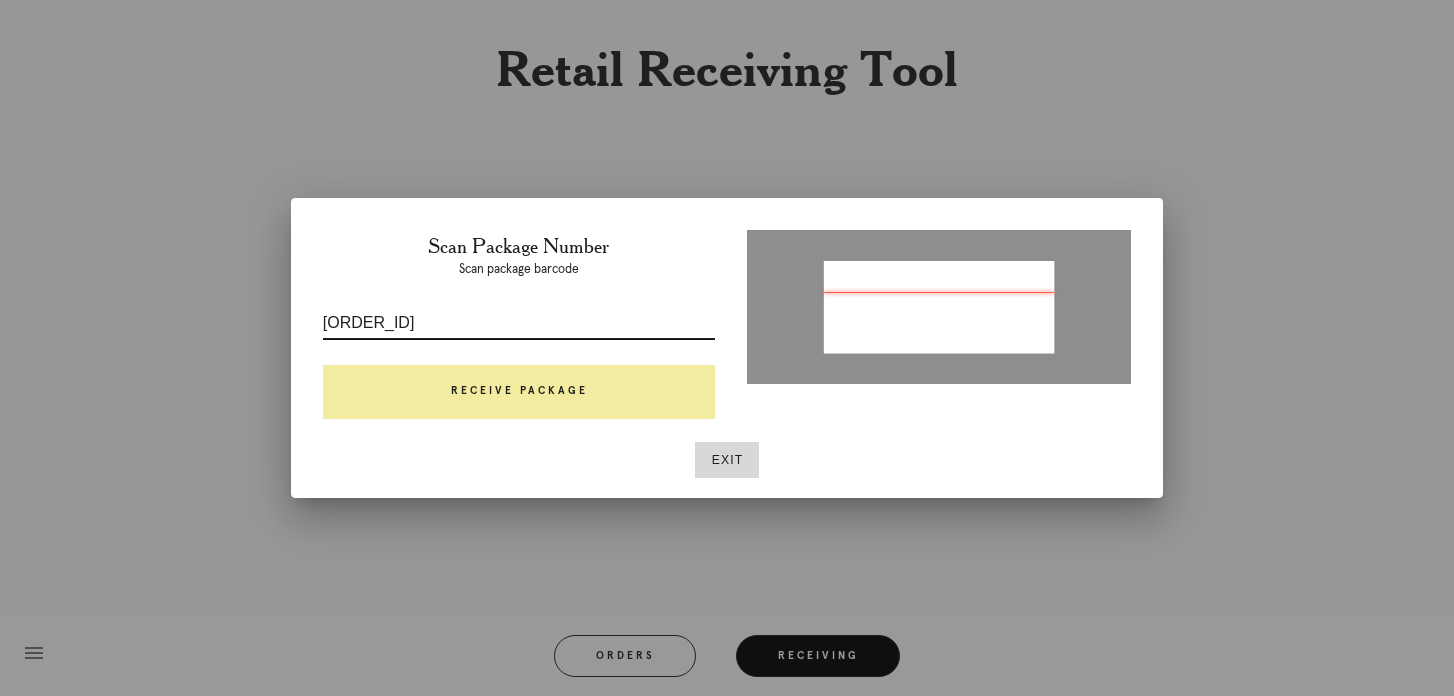 type on "P726724825229751" 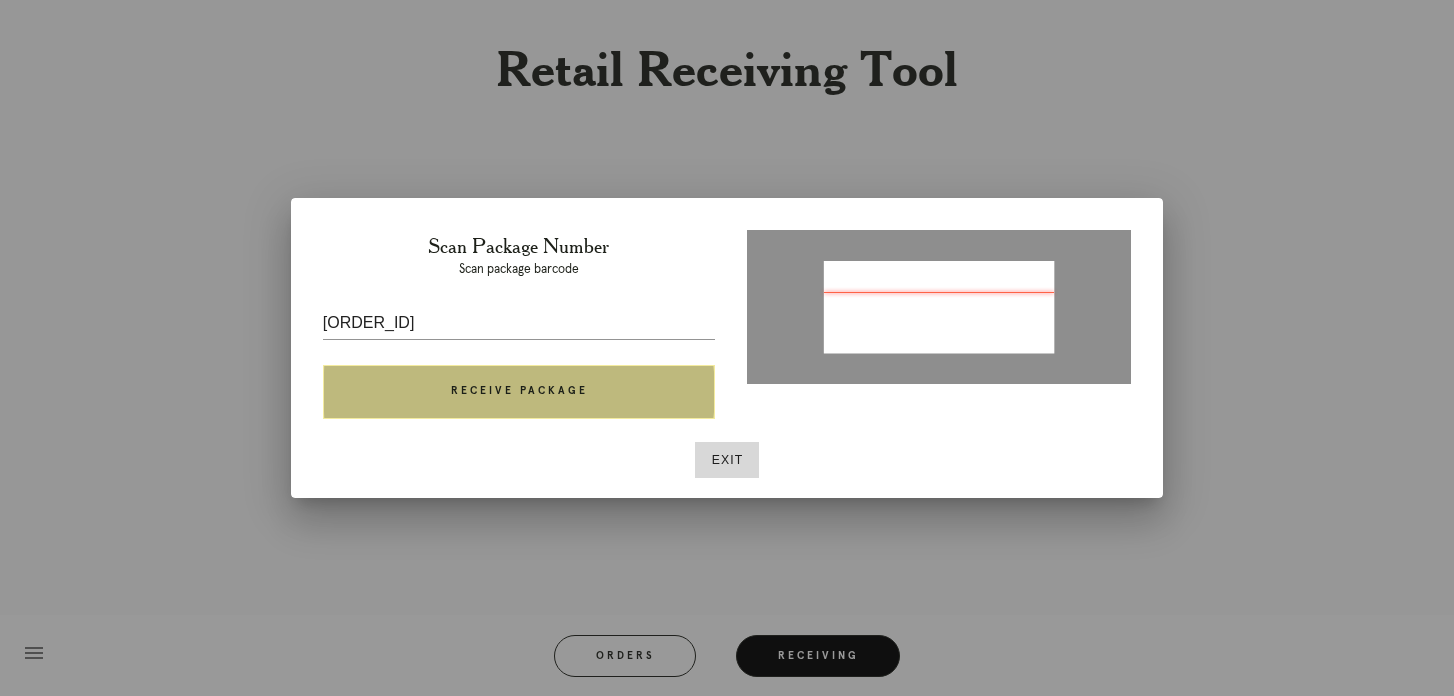 click on "Receive Package" at bounding box center [519, 392] 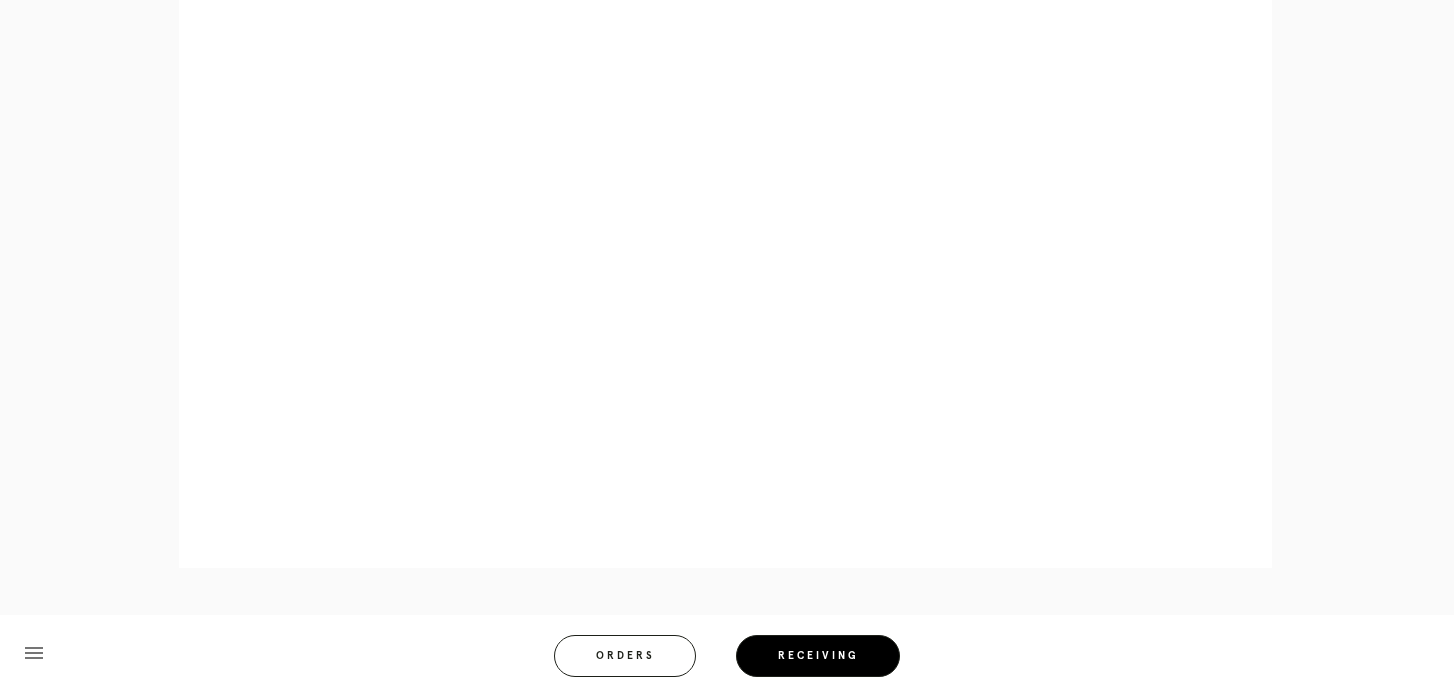 scroll, scrollTop: 981, scrollLeft: 0, axis: vertical 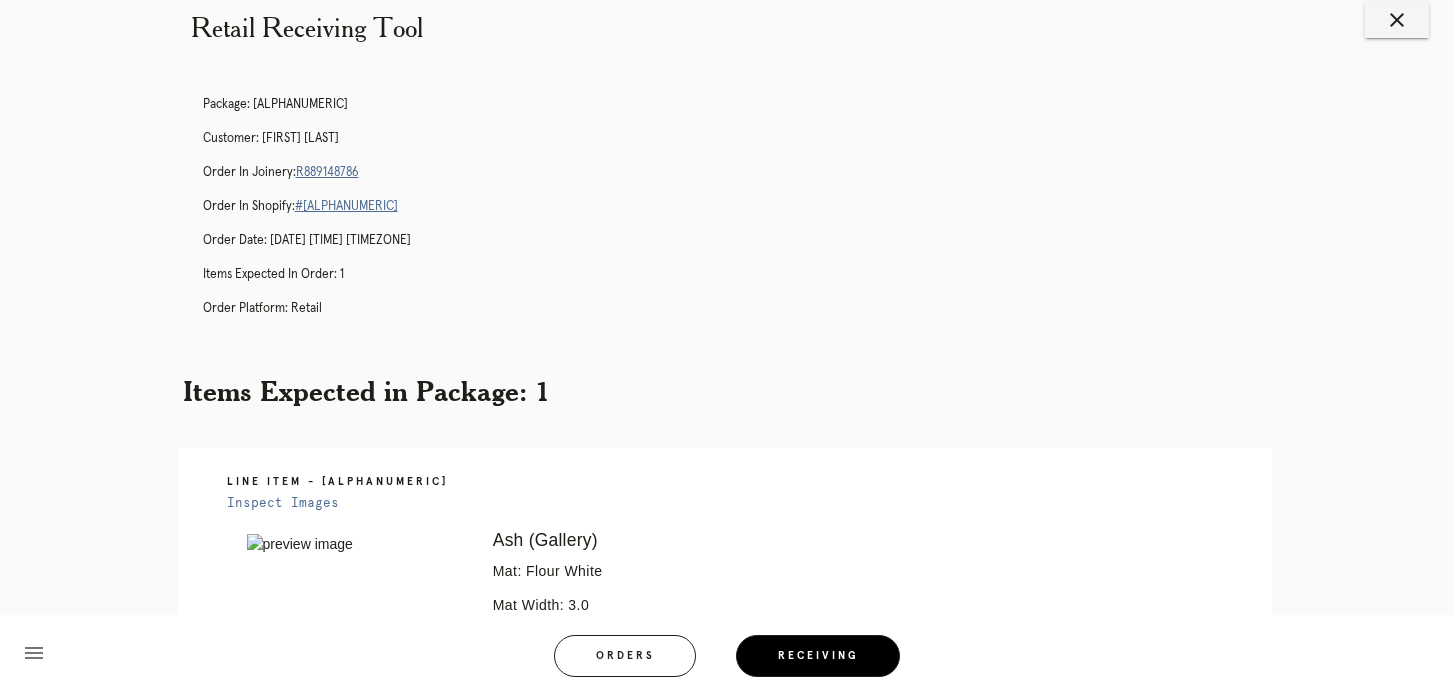 click on "R889148786" at bounding box center [327, 172] 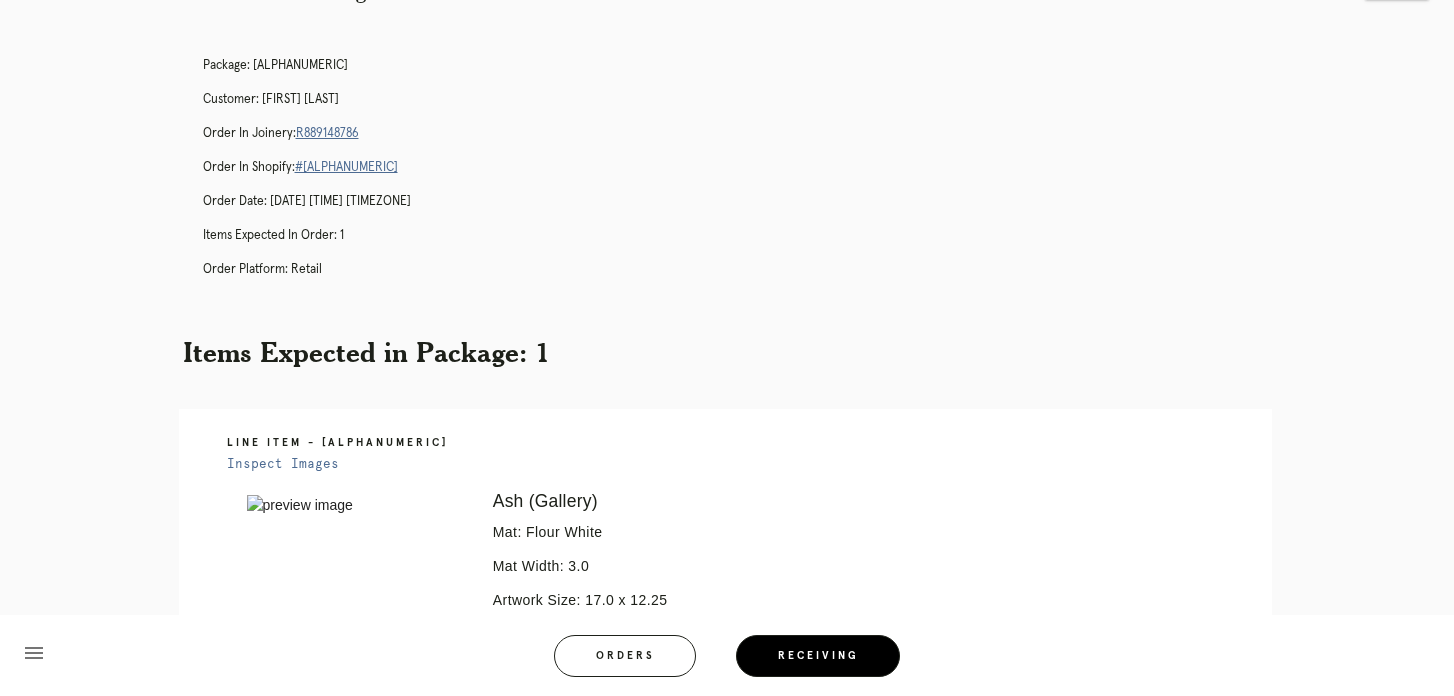 scroll, scrollTop: 0, scrollLeft: 0, axis: both 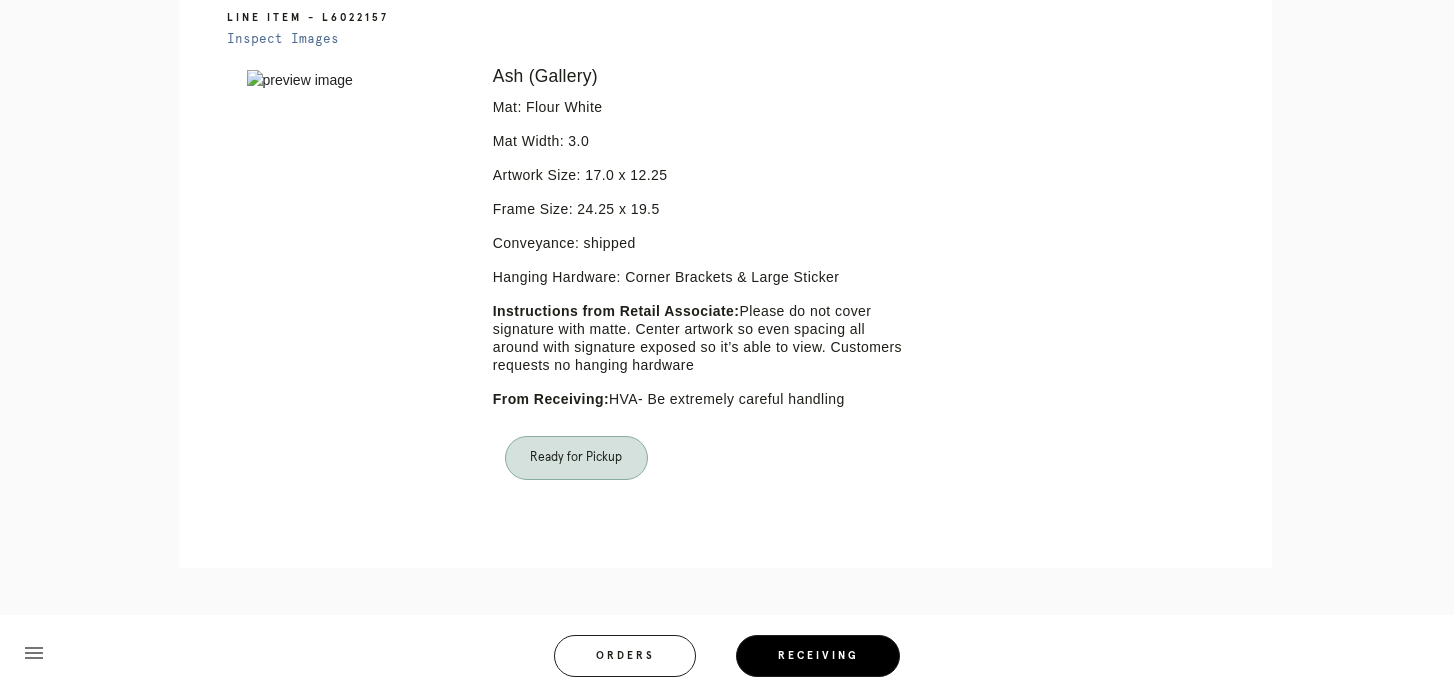 click on "Ready for Pickup" at bounding box center [576, 458] 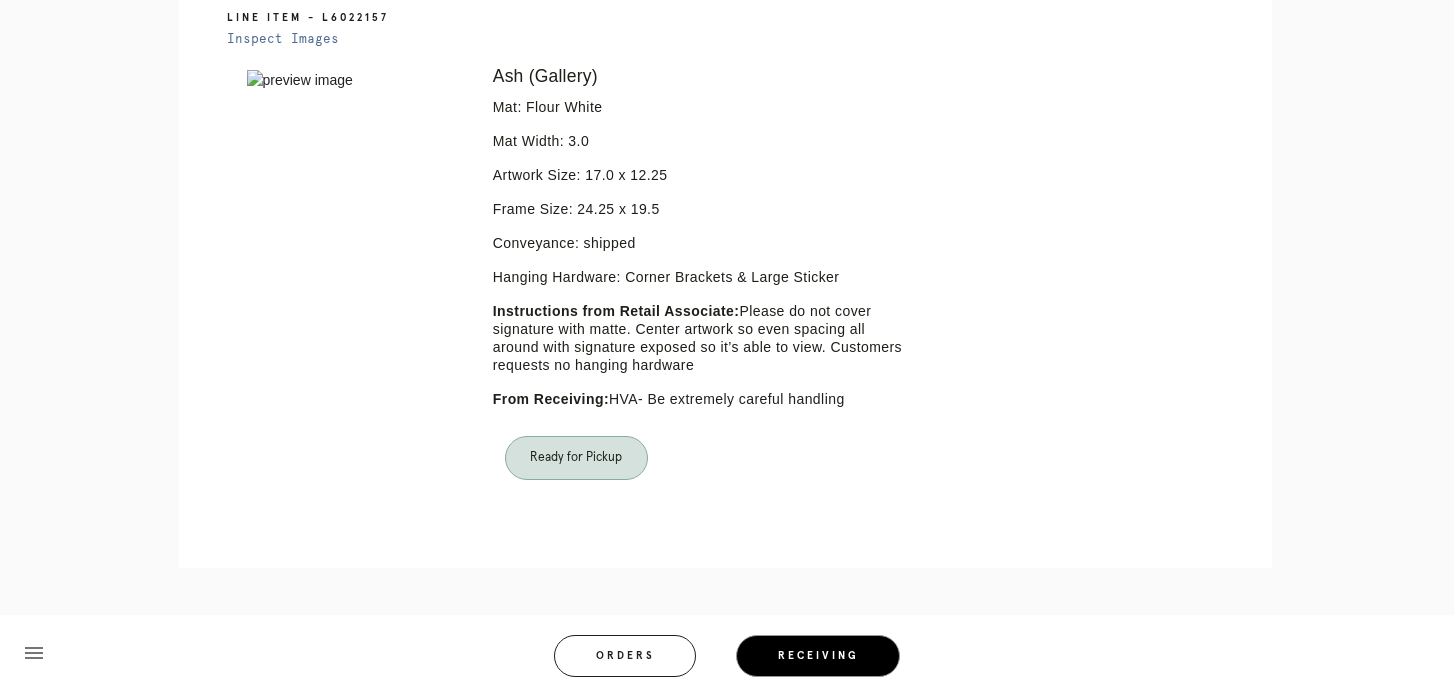 click on "Receiving" at bounding box center [818, 656] 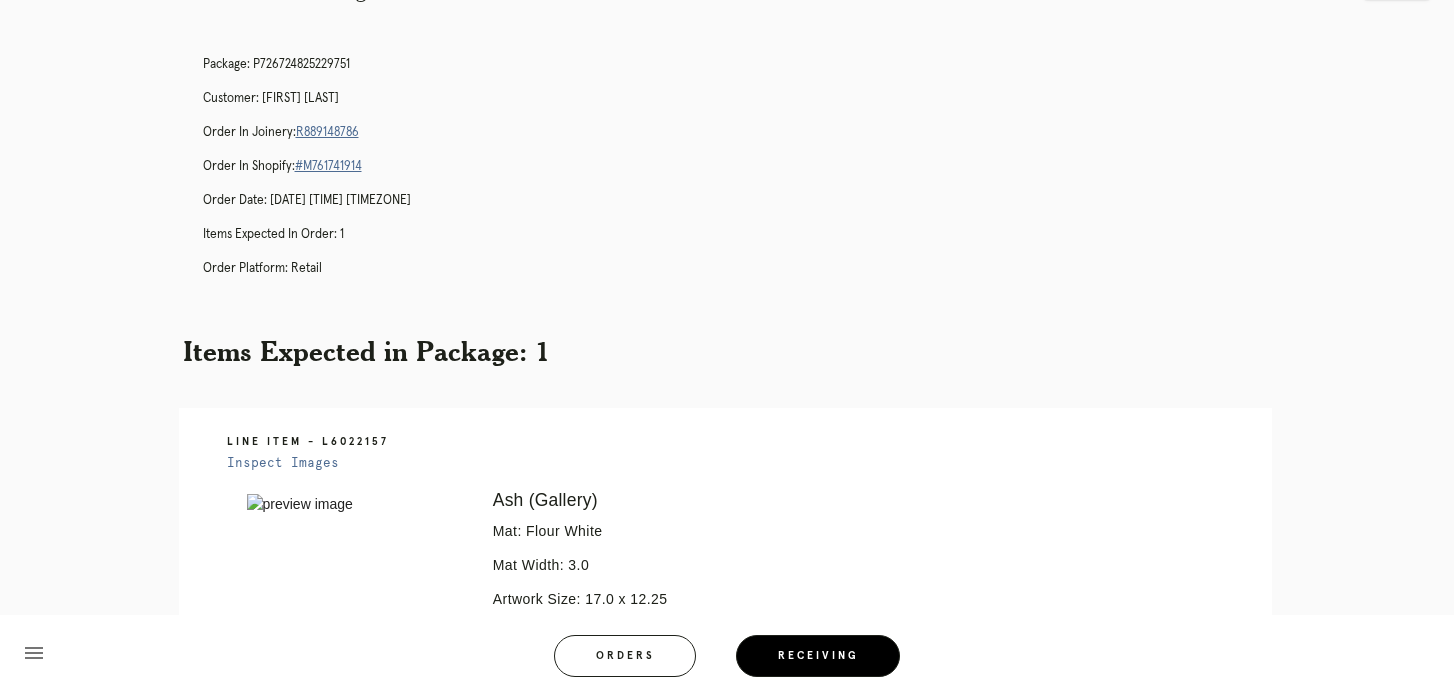 scroll, scrollTop: 71, scrollLeft: 0, axis: vertical 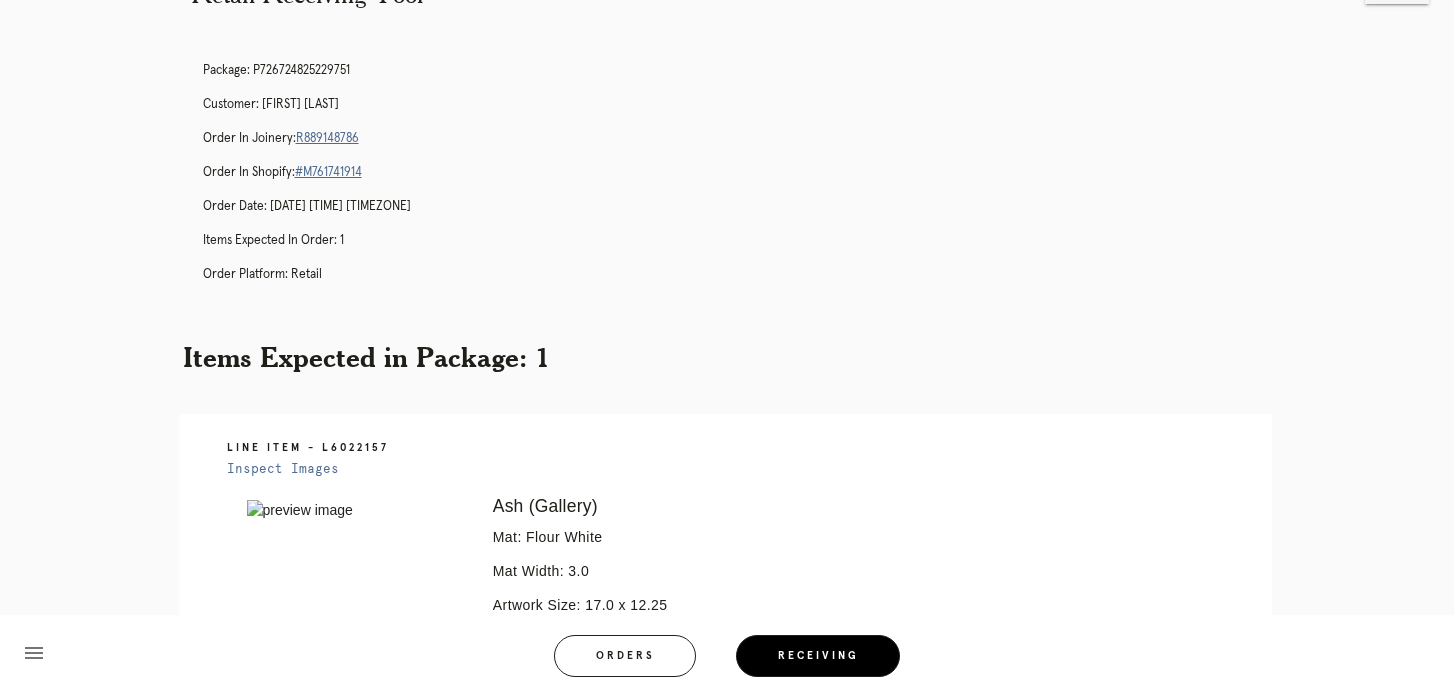 click on "R889148786" at bounding box center (327, 138) 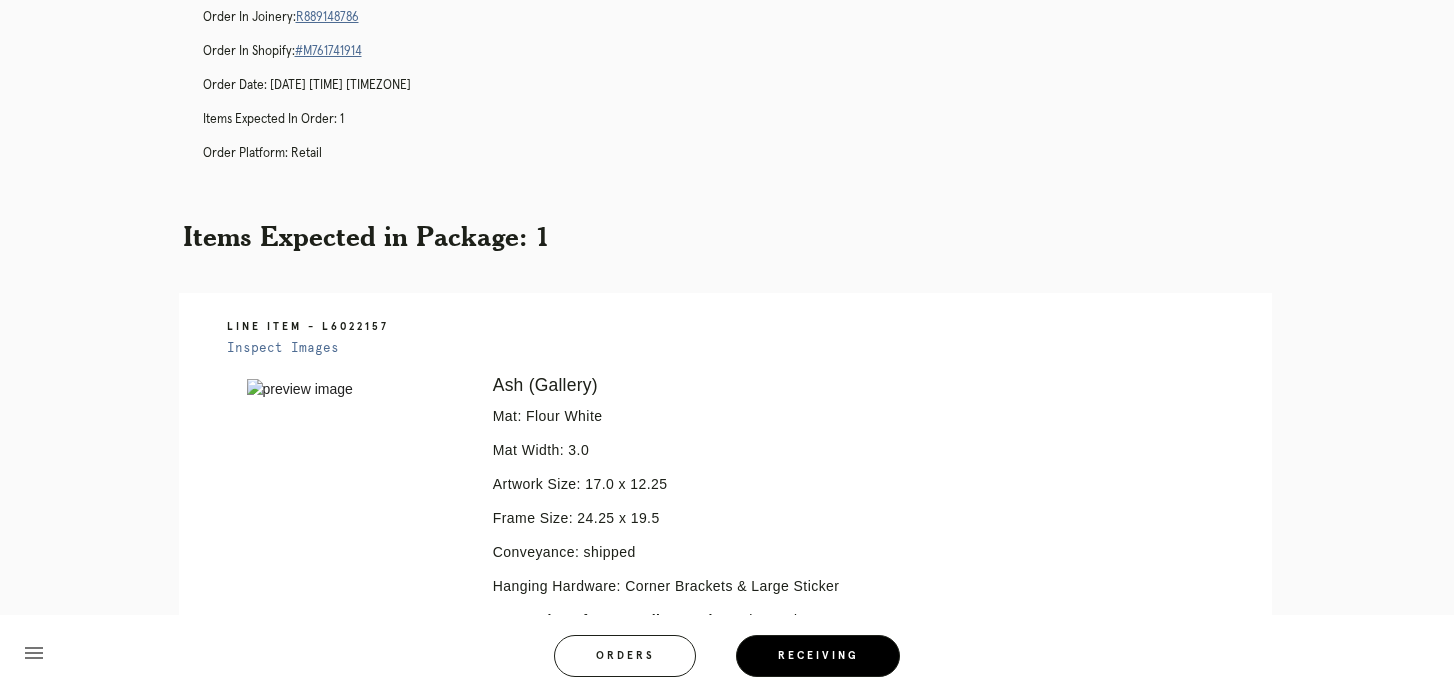 scroll, scrollTop: 0, scrollLeft: 0, axis: both 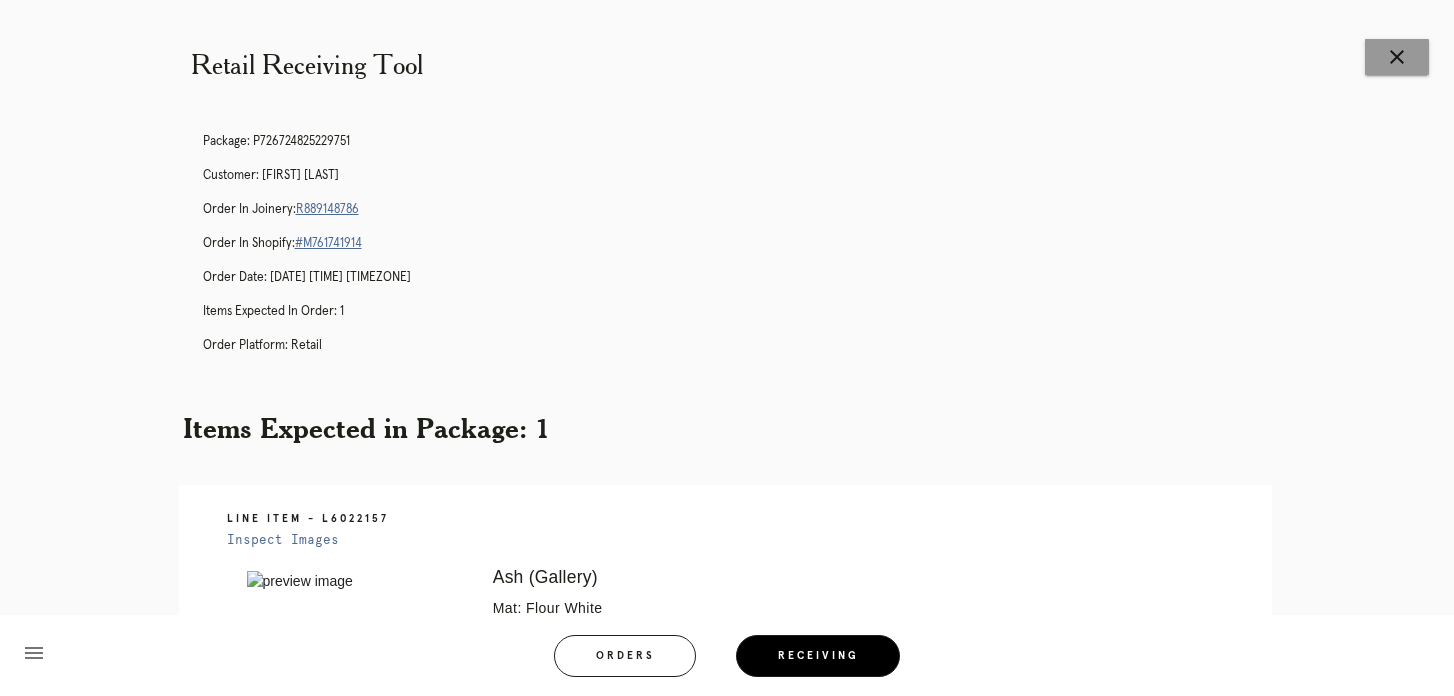click on "close" at bounding box center [1397, 57] 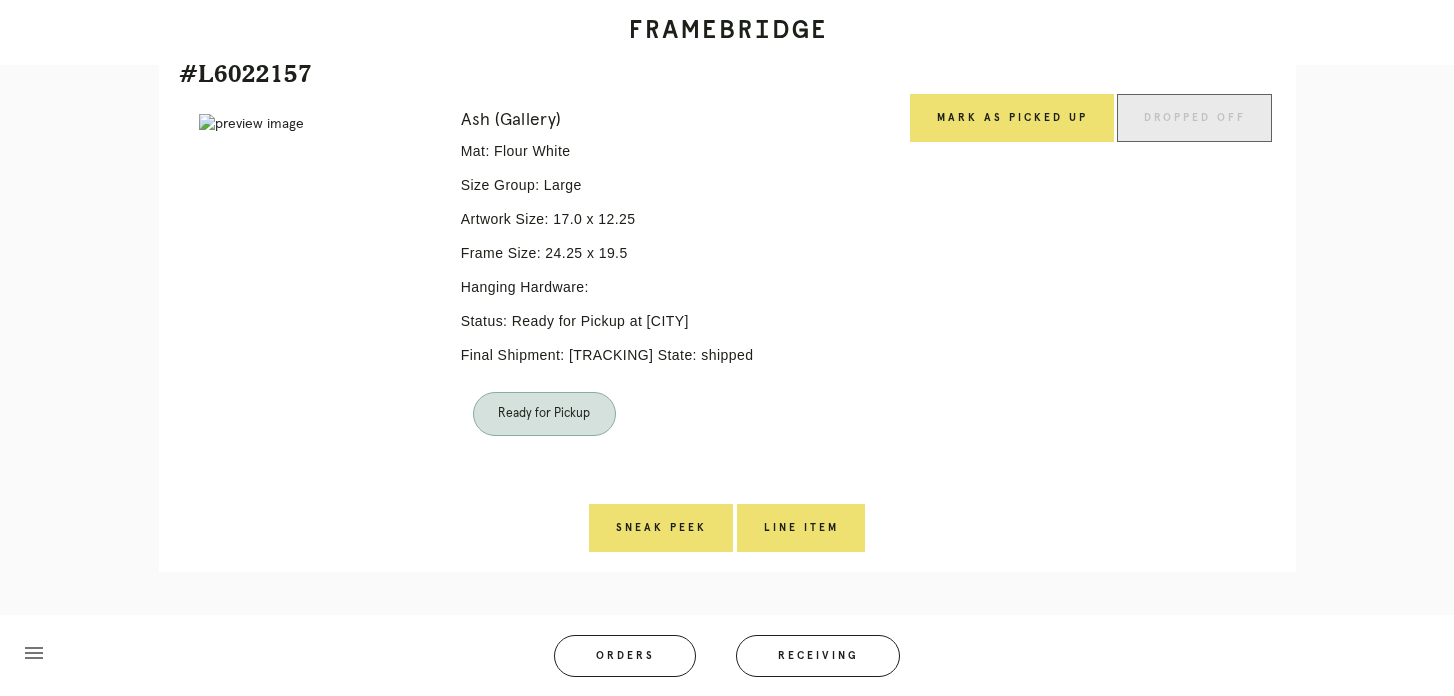scroll, scrollTop: 480, scrollLeft: 0, axis: vertical 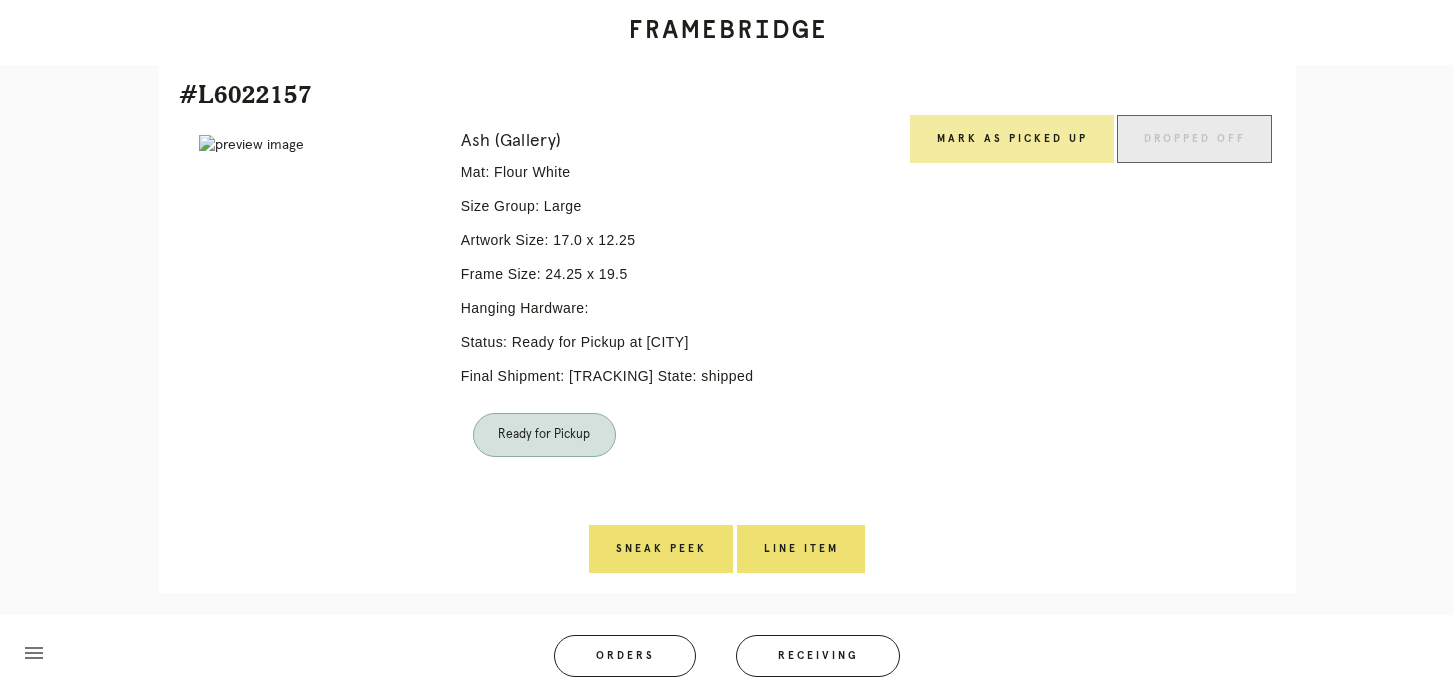 click on "Mark as Picked Up" at bounding box center [1012, 139] 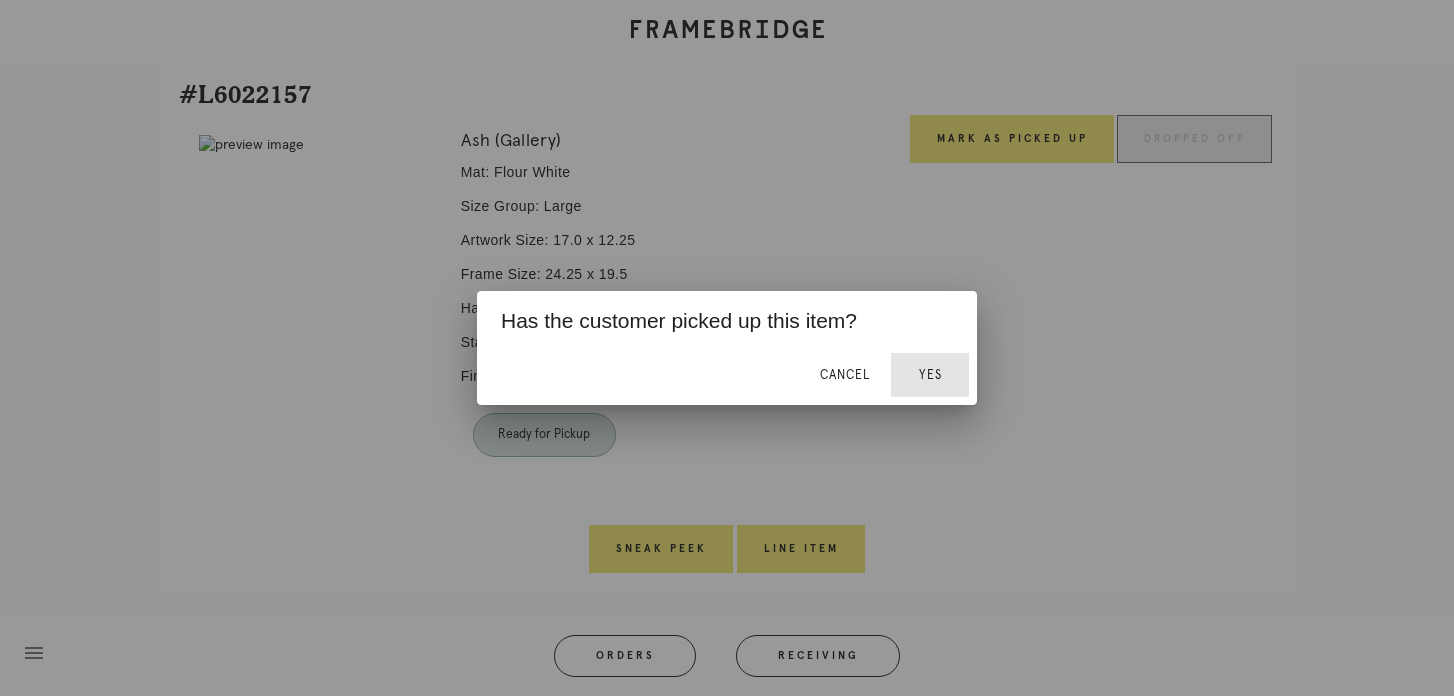 click on "Yes" at bounding box center (930, 375) 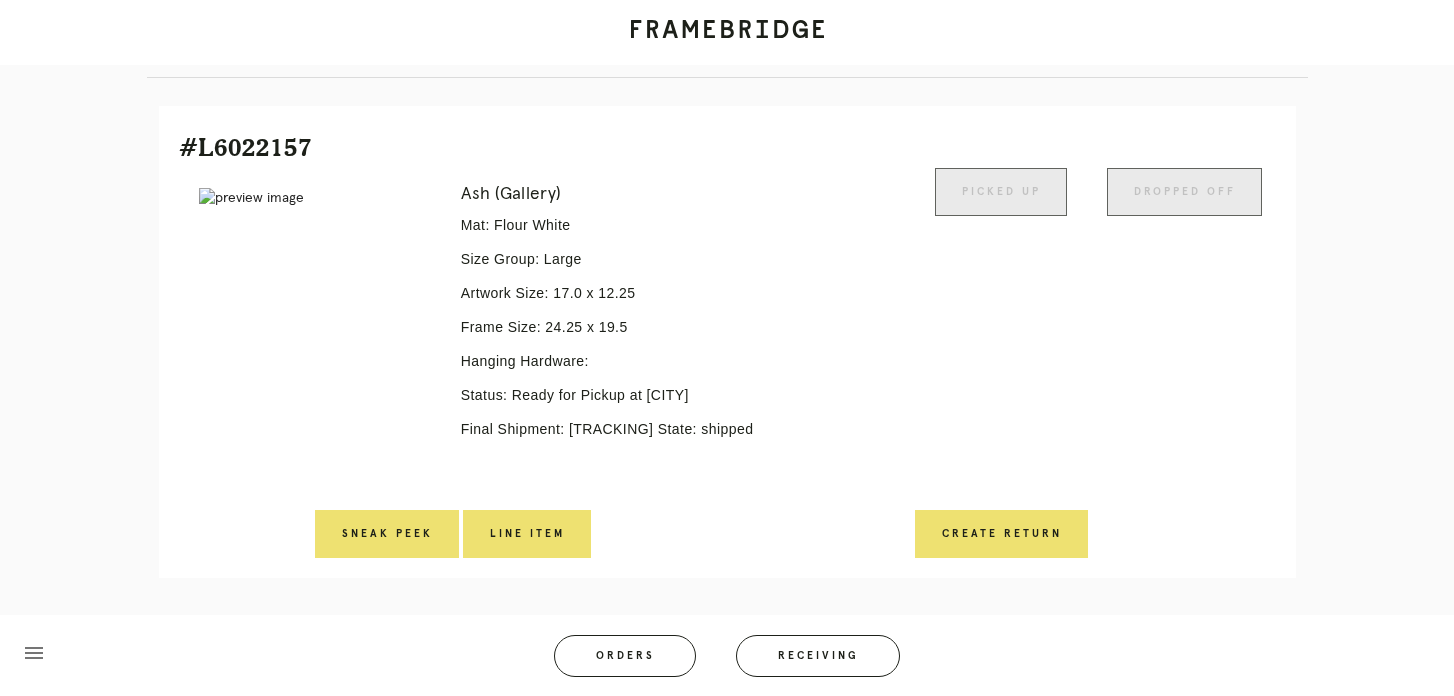 scroll, scrollTop: 433, scrollLeft: 0, axis: vertical 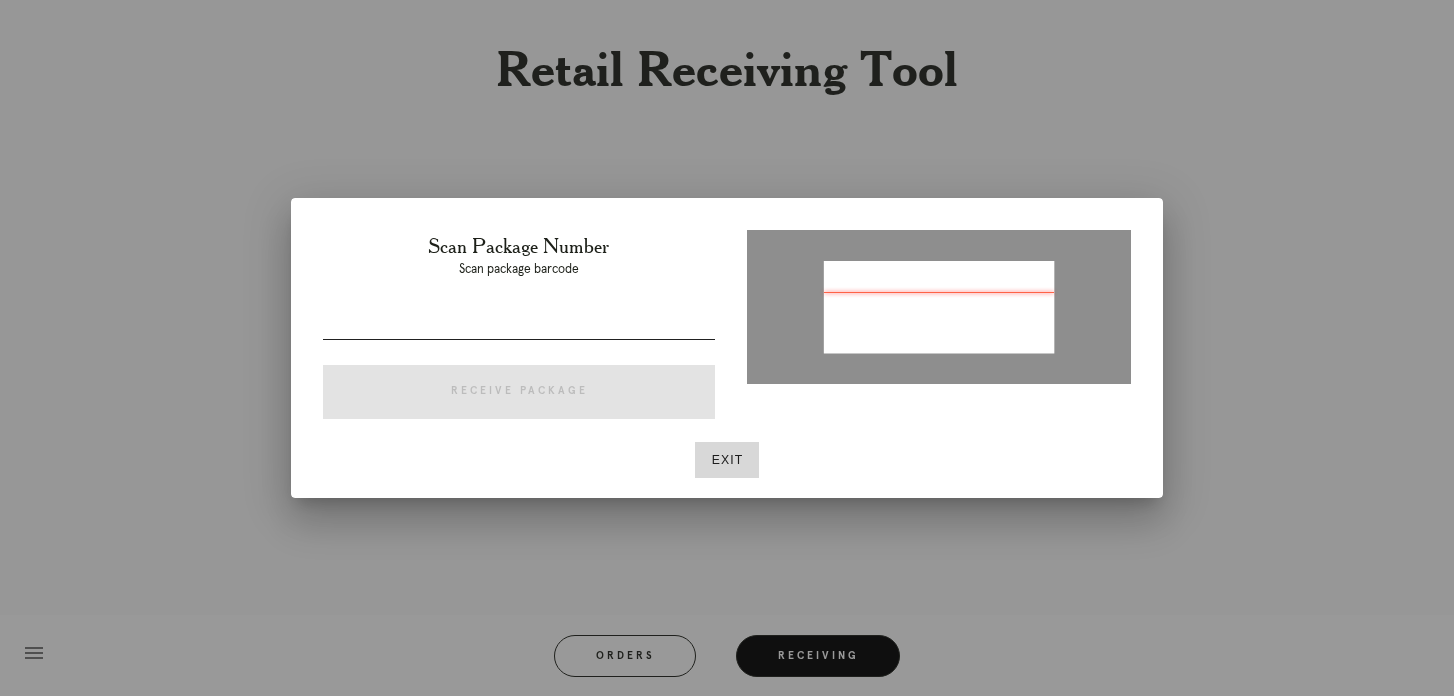 click at bounding box center (519, 334) 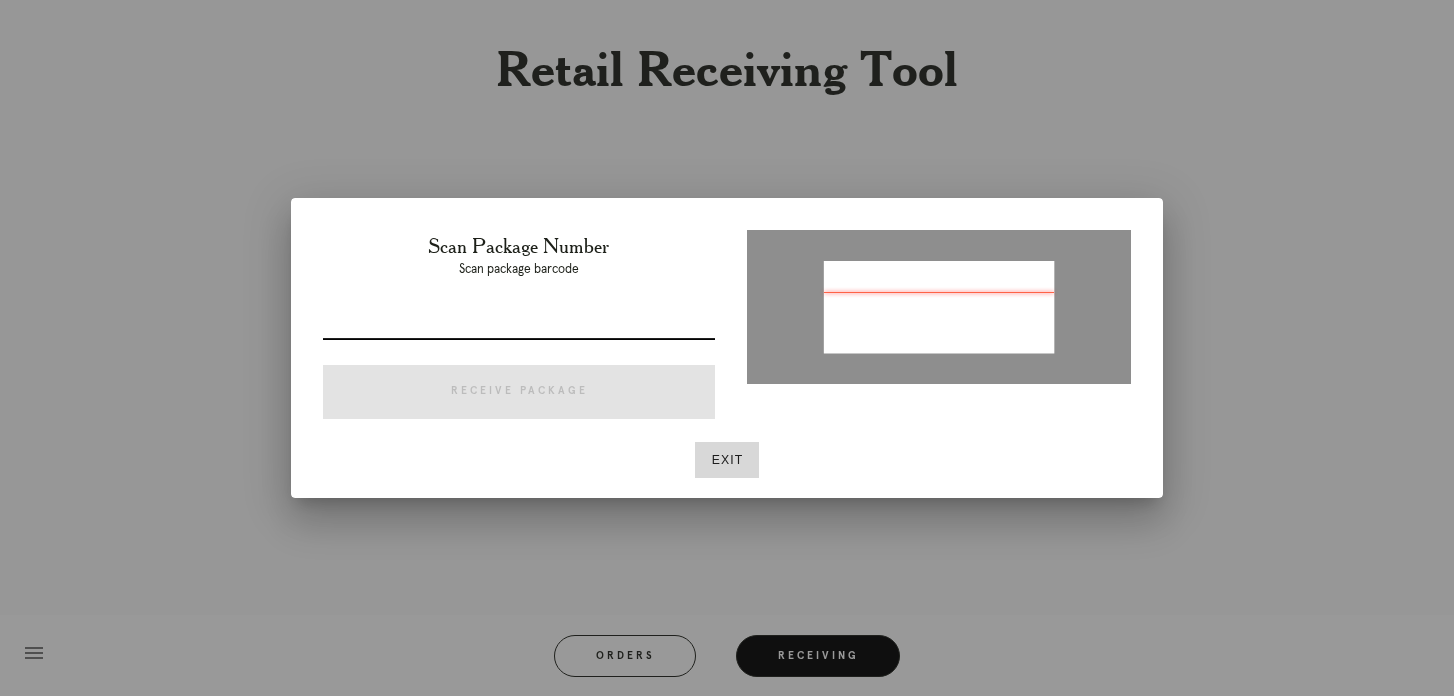 click at bounding box center (519, 323) 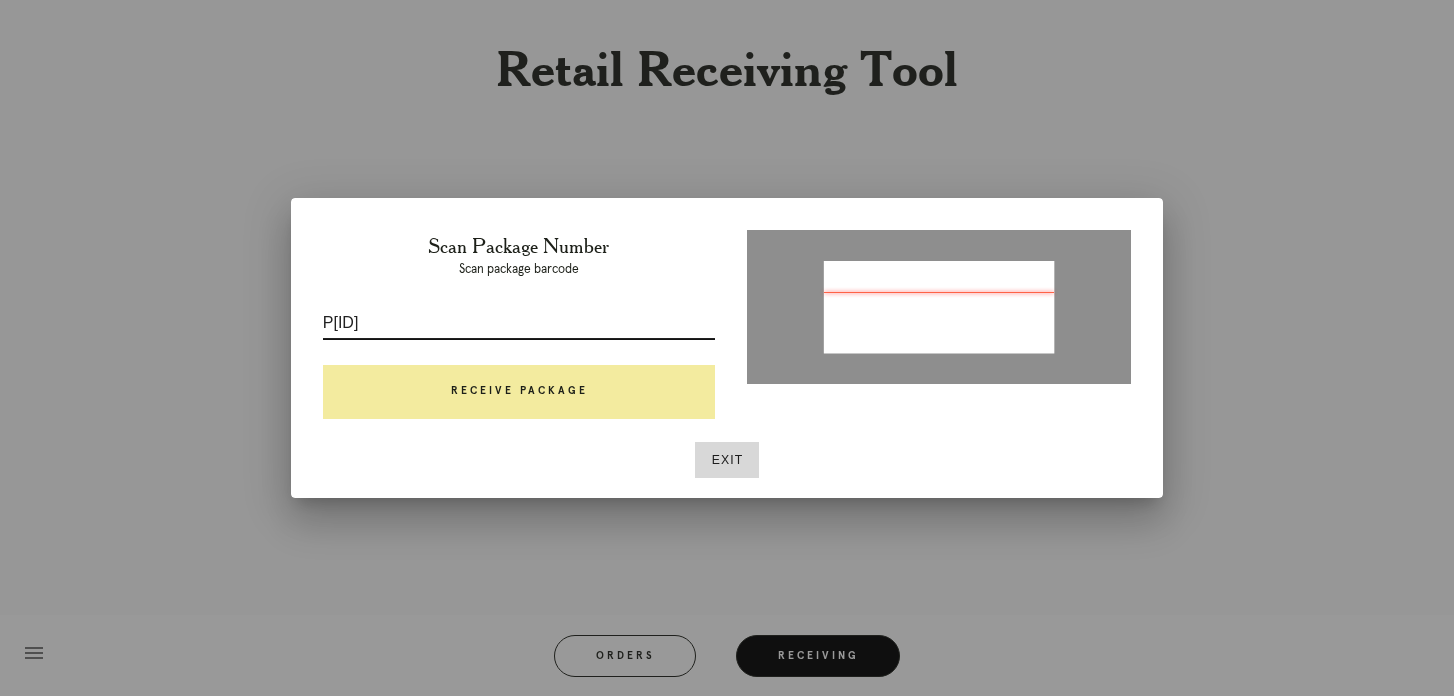 type on "P[ID]" 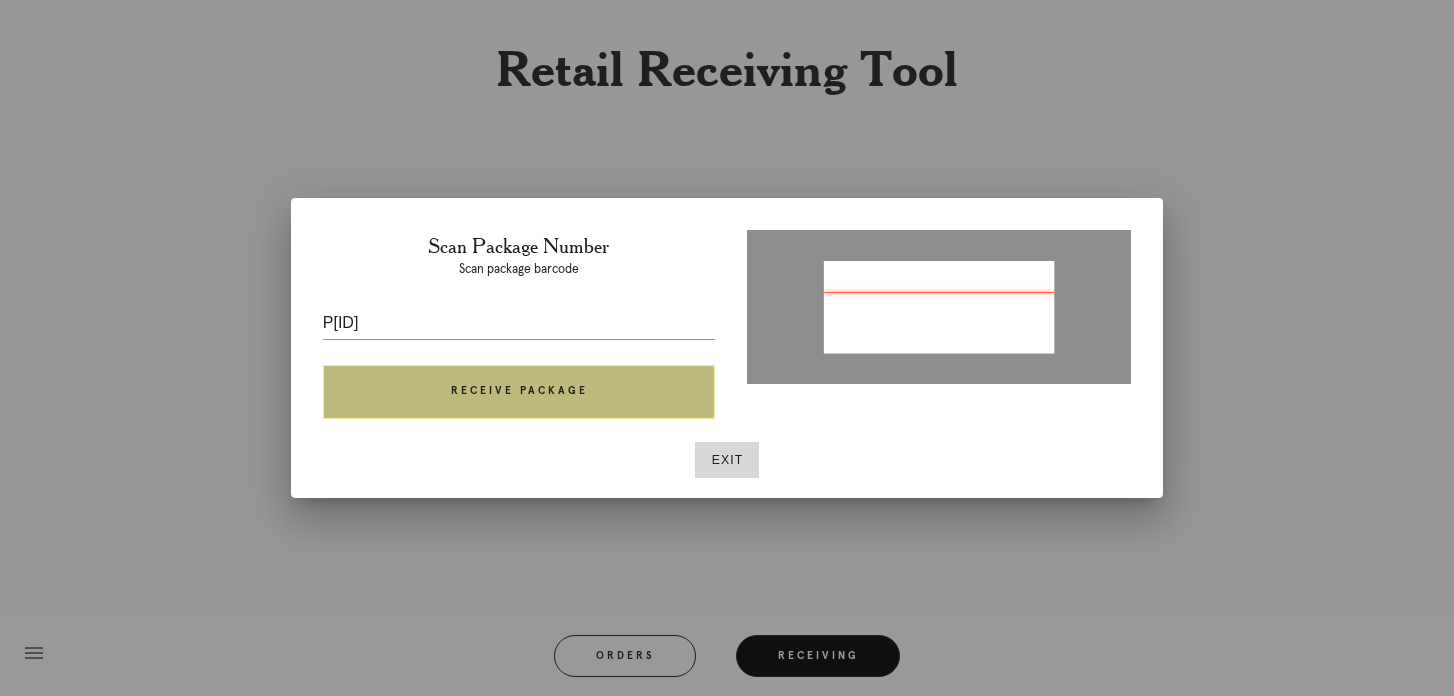 click on "Receive Package" at bounding box center (519, 392) 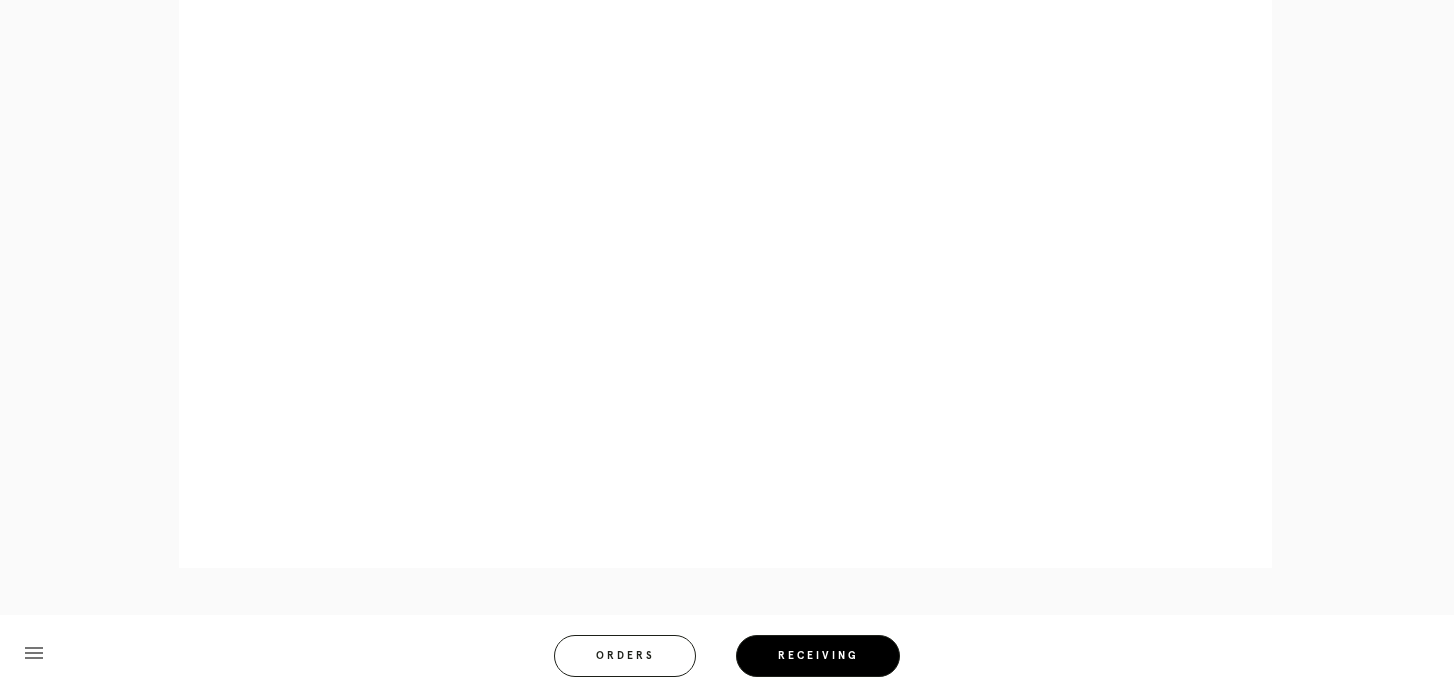 scroll, scrollTop: 859, scrollLeft: 0, axis: vertical 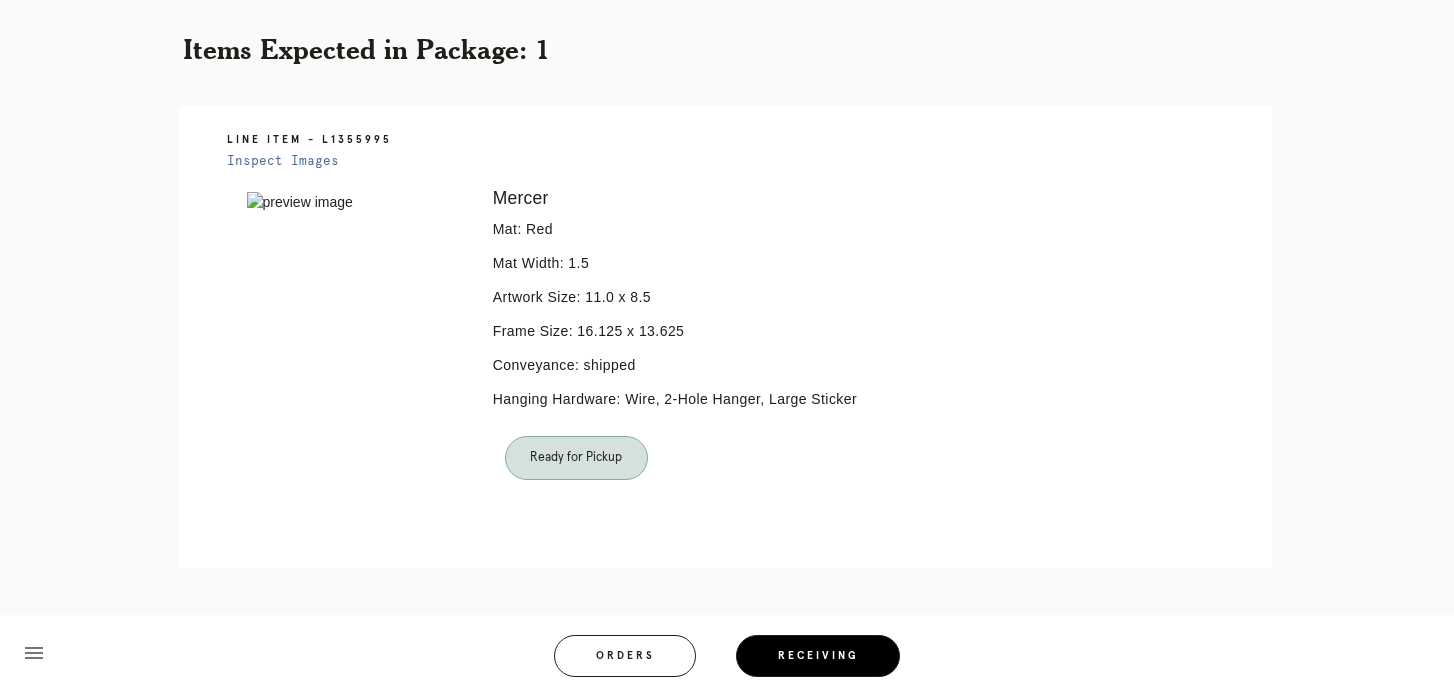 click on "Ready for Pickup" at bounding box center [576, 458] 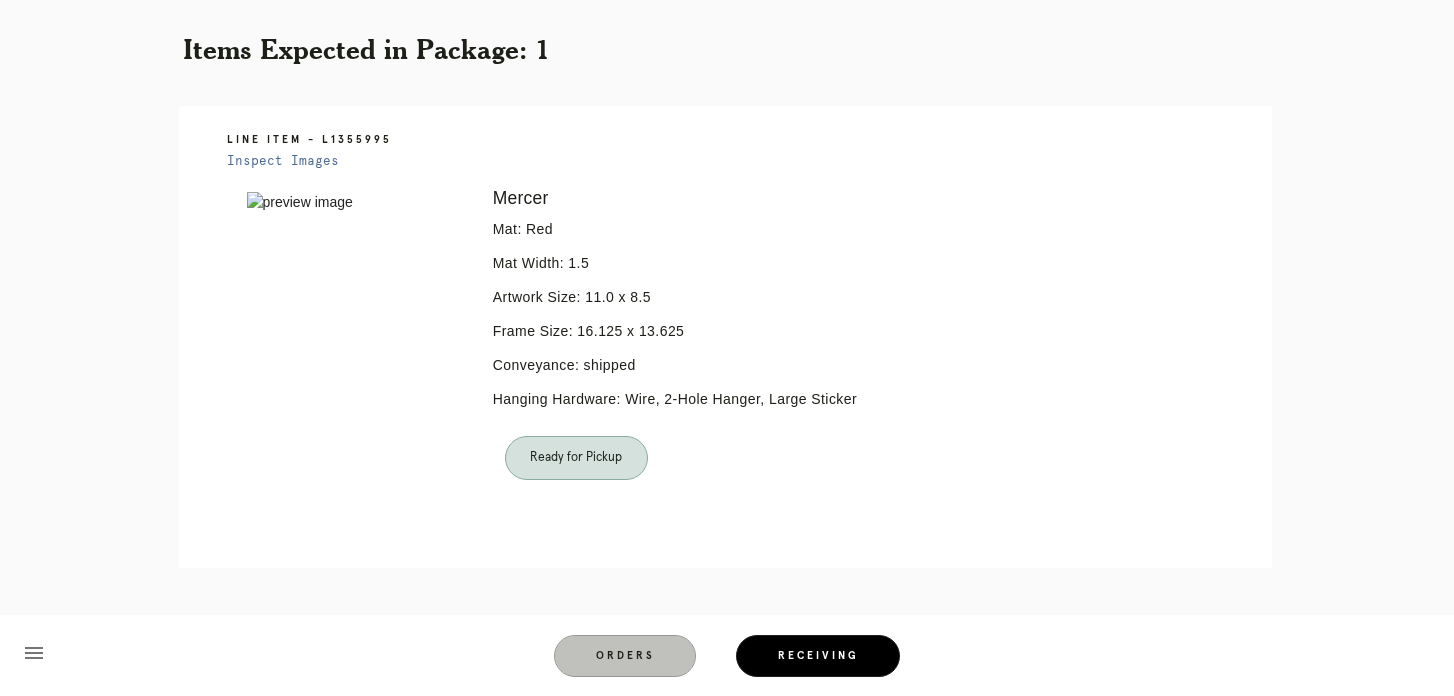 click on "Orders" at bounding box center (625, 656) 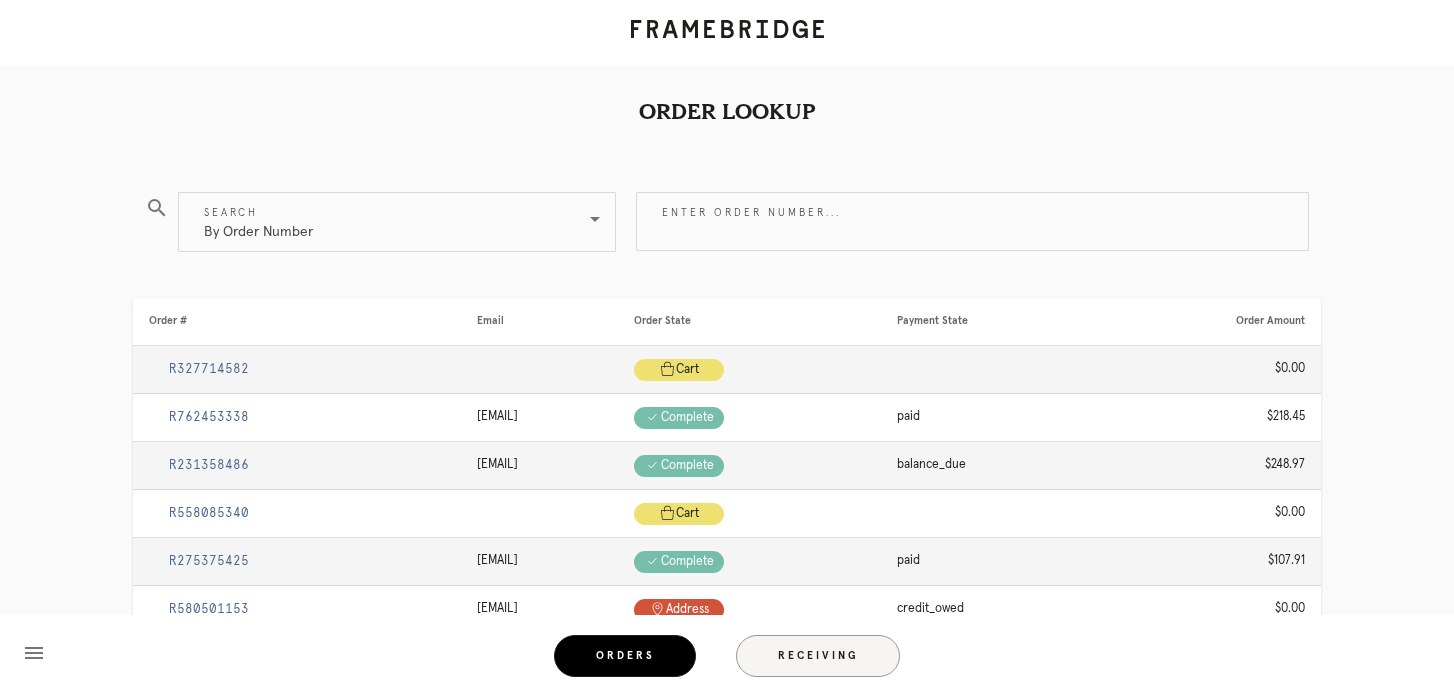 click on "Receiving" at bounding box center [818, 656] 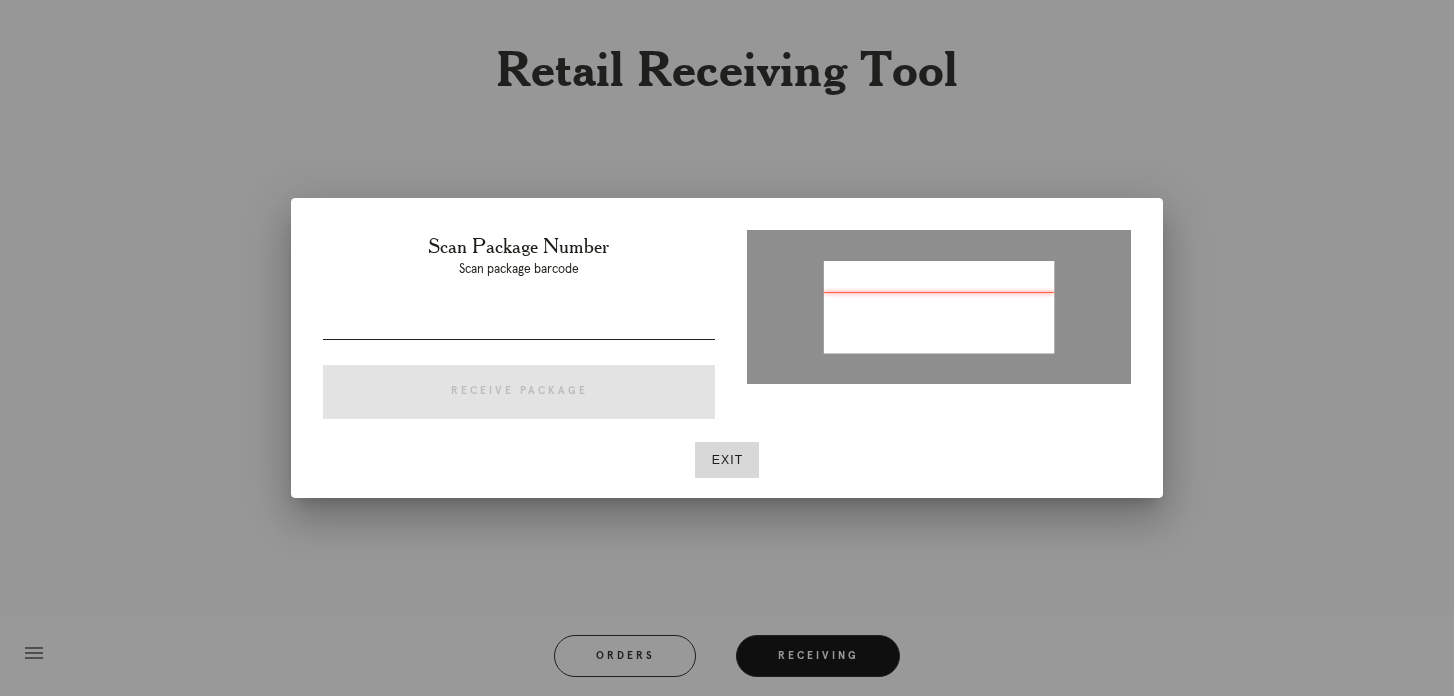 click at bounding box center [519, 323] 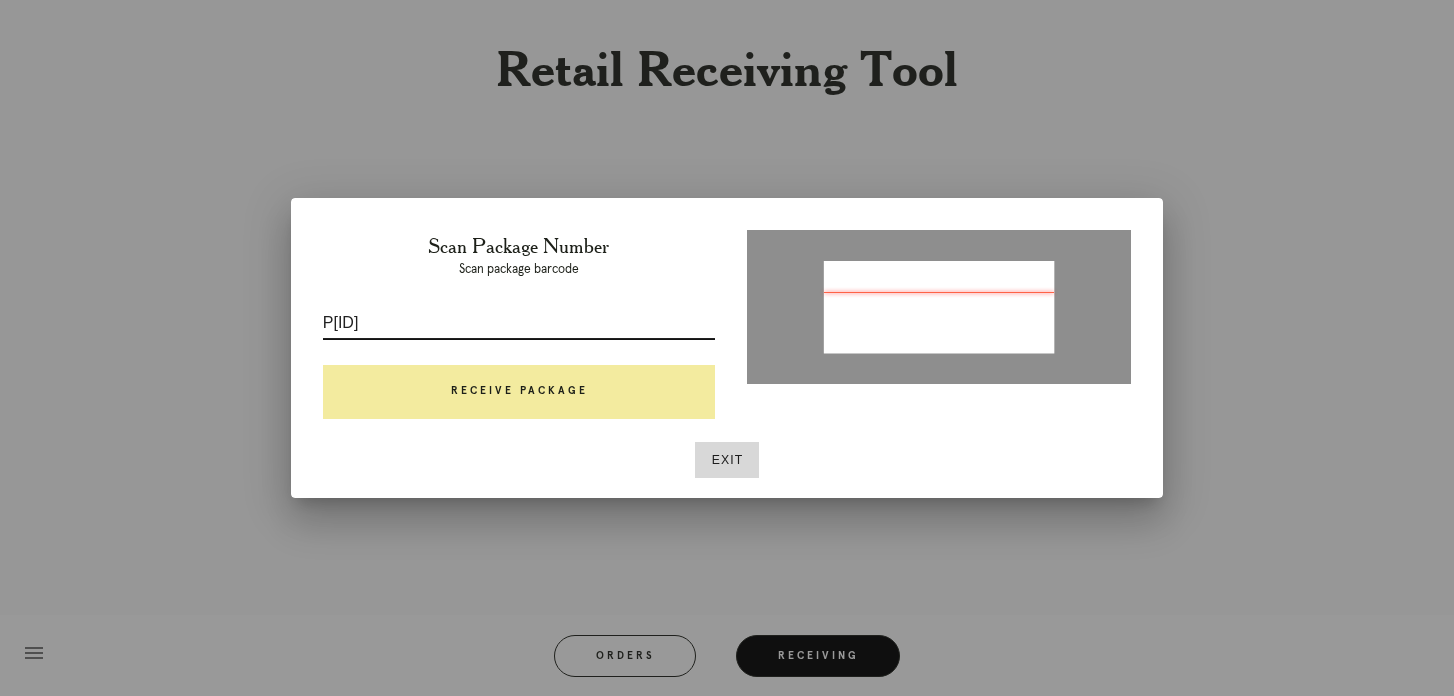 type on "P847026120743930" 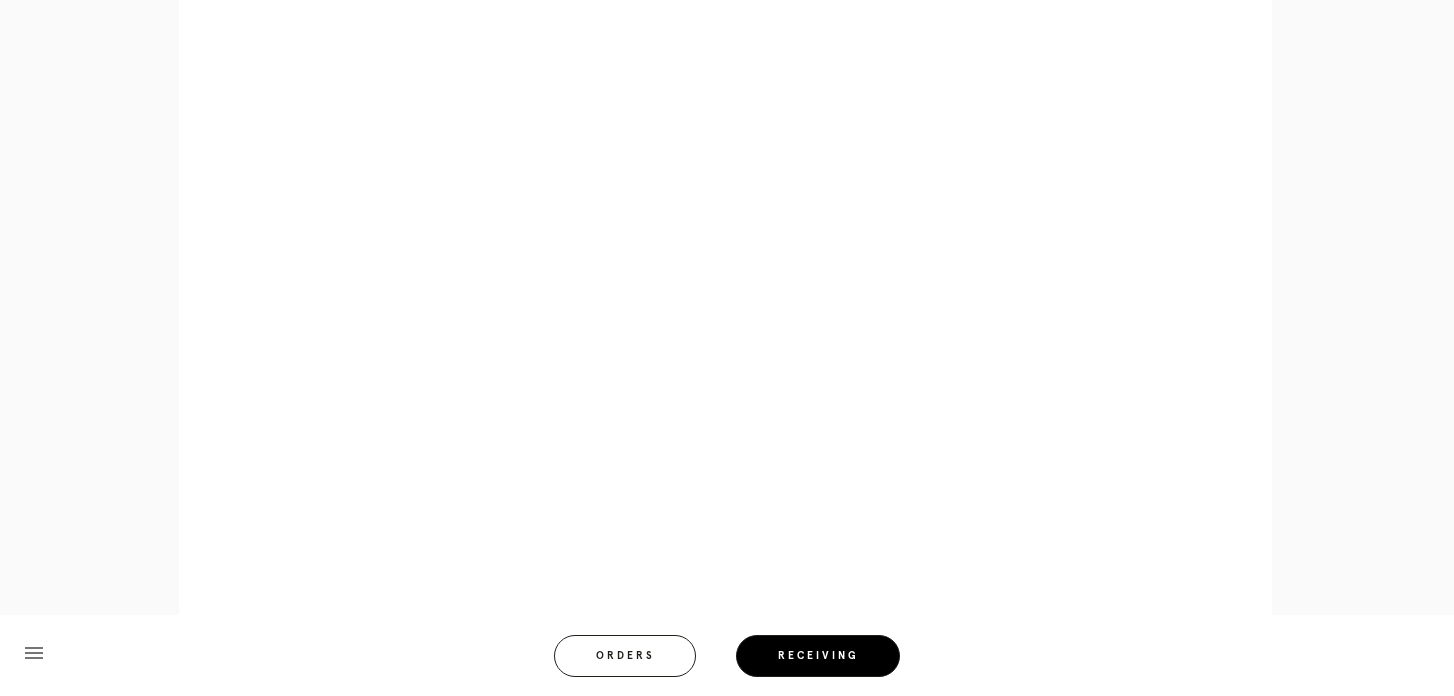 scroll, scrollTop: 915, scrollLeft: 0, axis: vertical 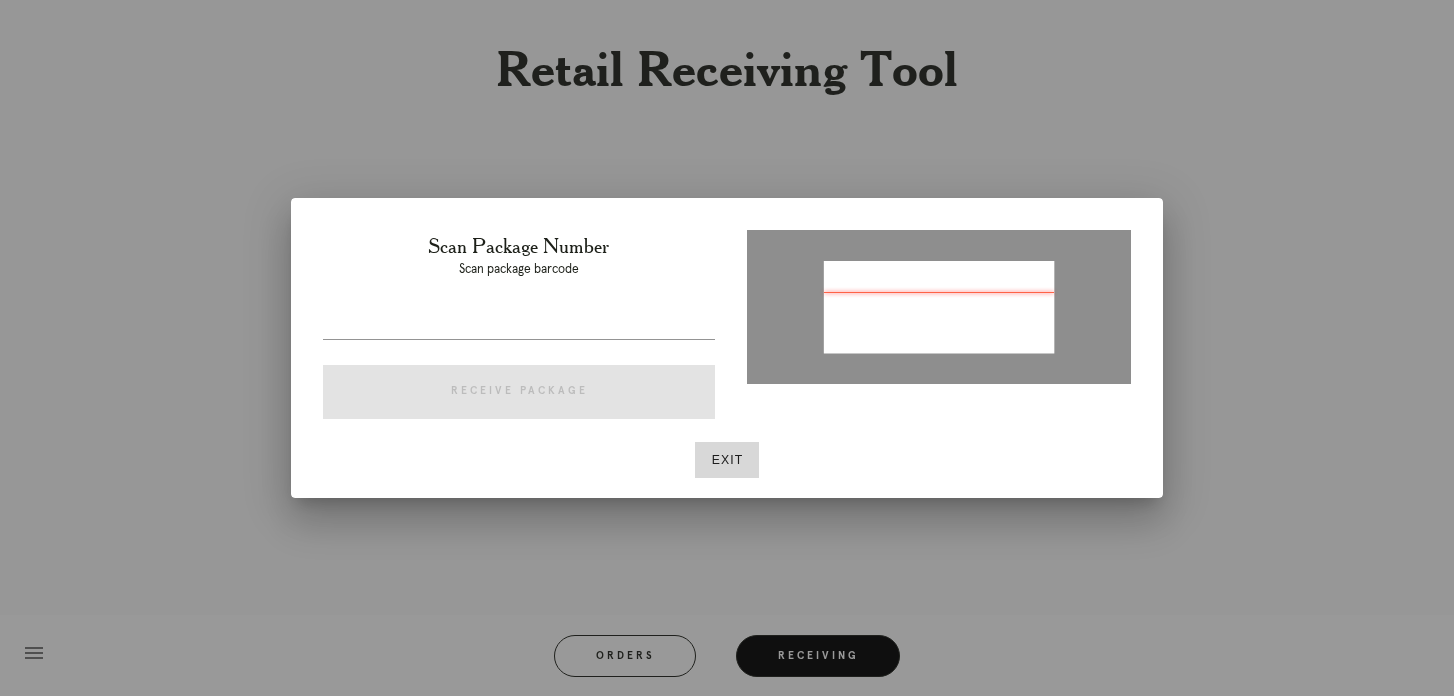 type on "[NUMBER]" 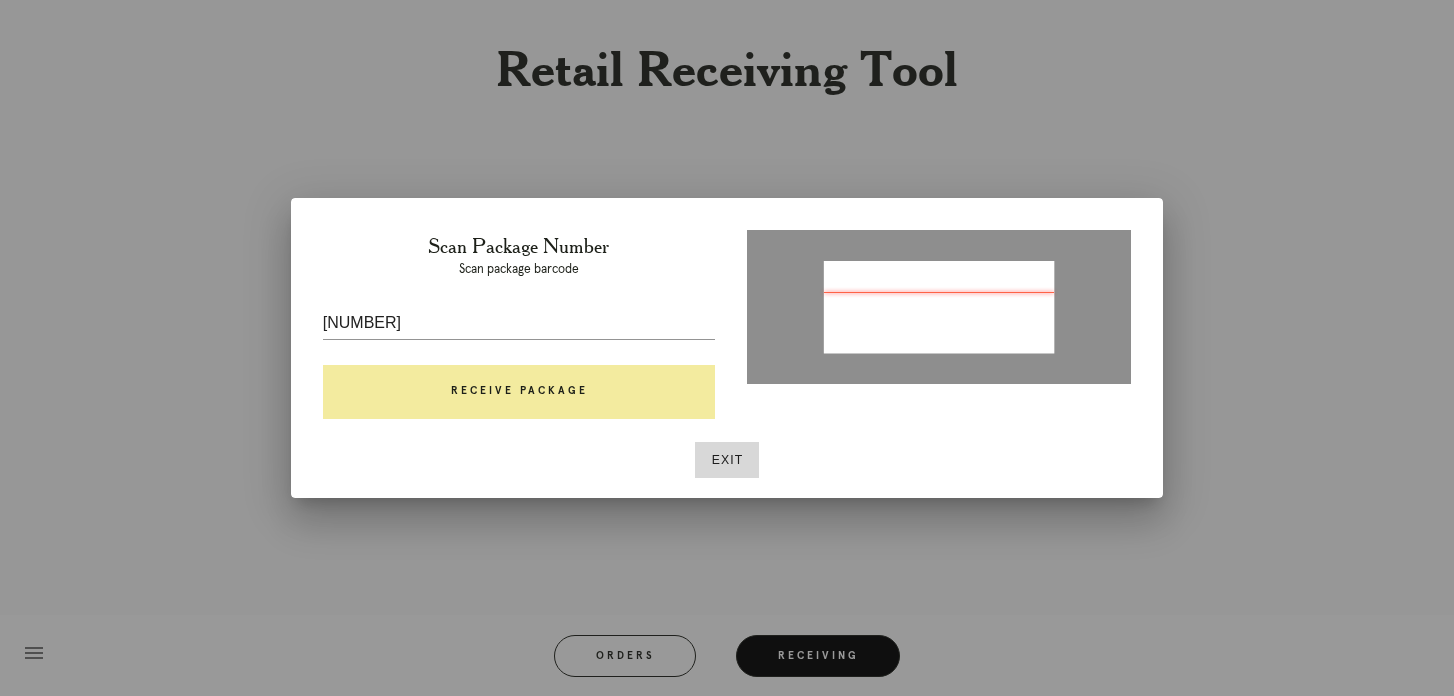 click on "Receive Package" at bounding box center [519, 392] 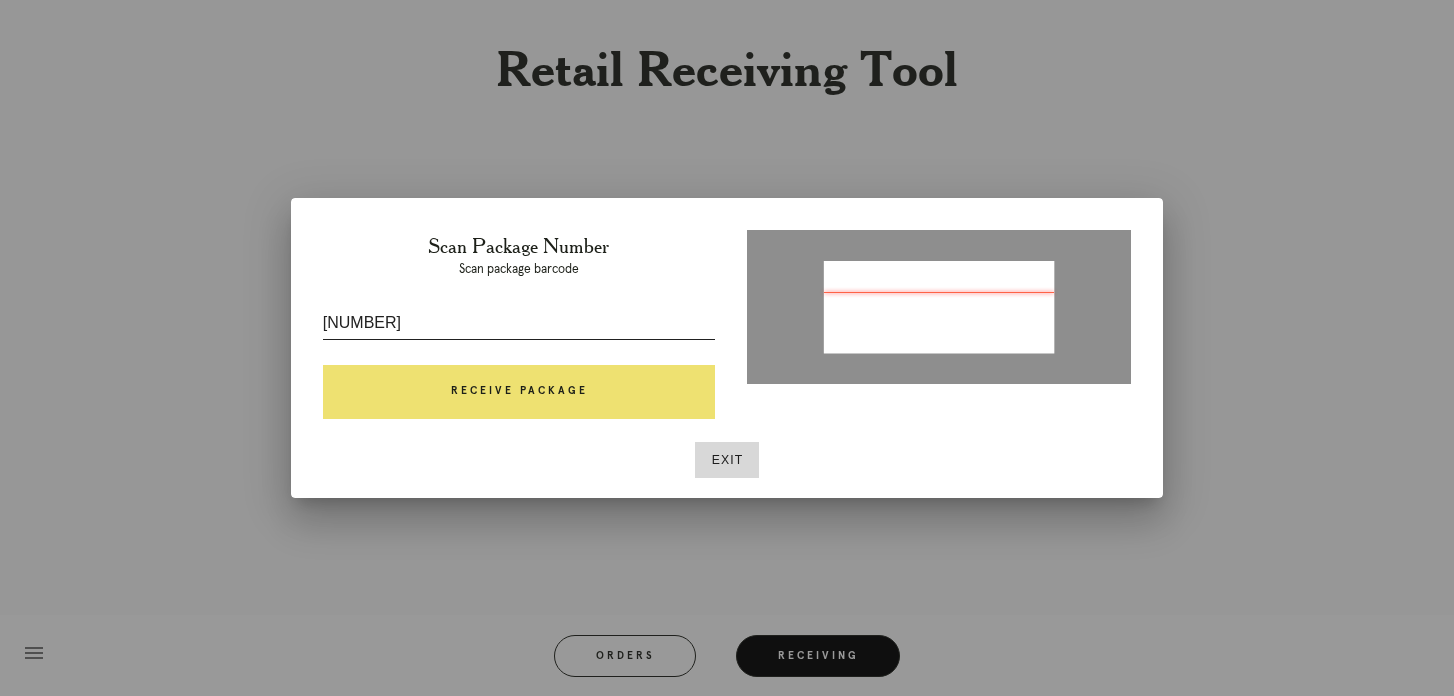 click on "[NUMBER]" at bounding box center [519, 323] 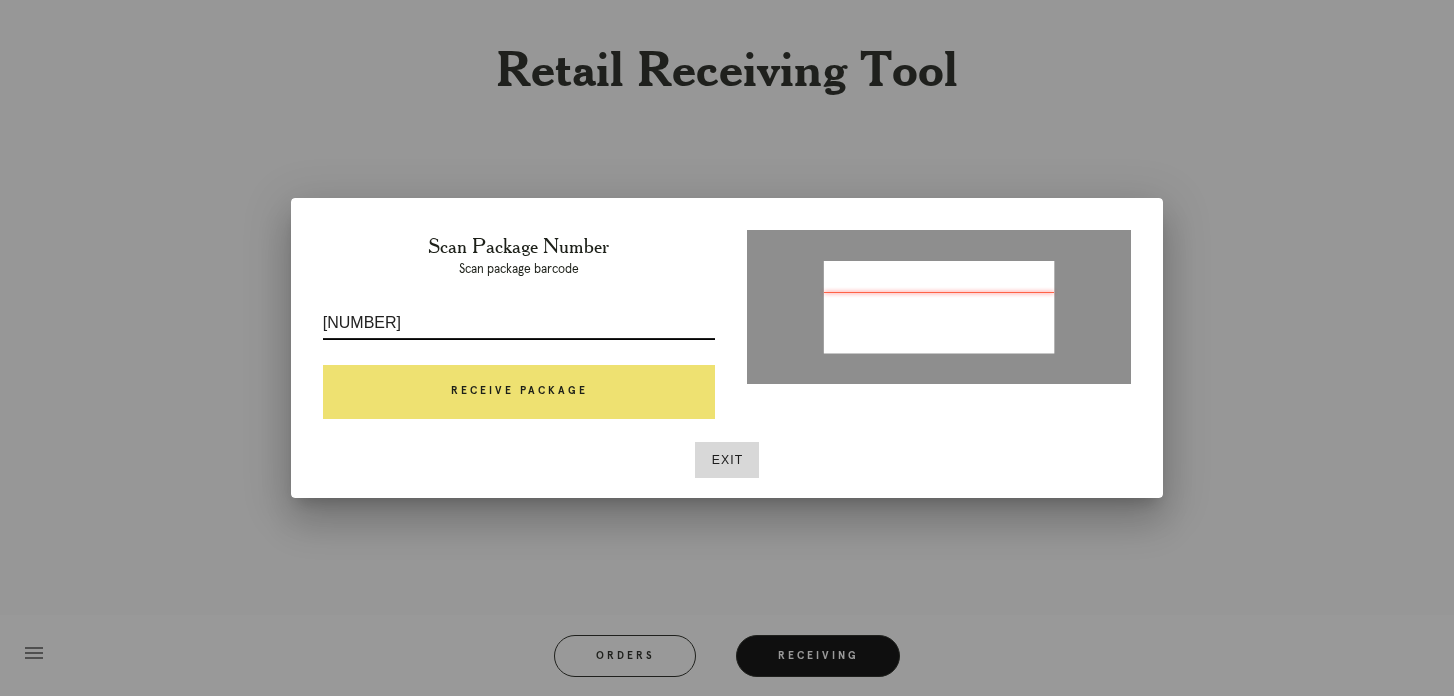 click on "[NUMBER]" at bounding box center (519, 323) 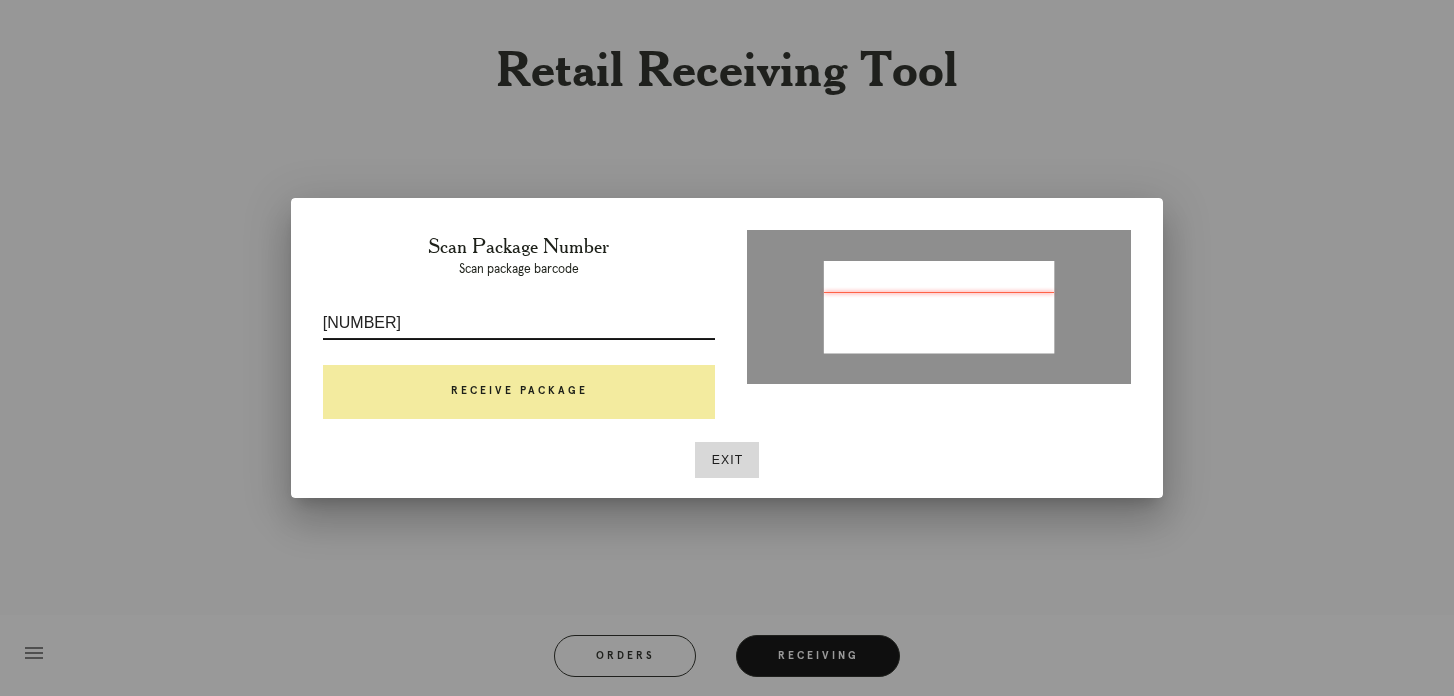 type on "P576626274020744" 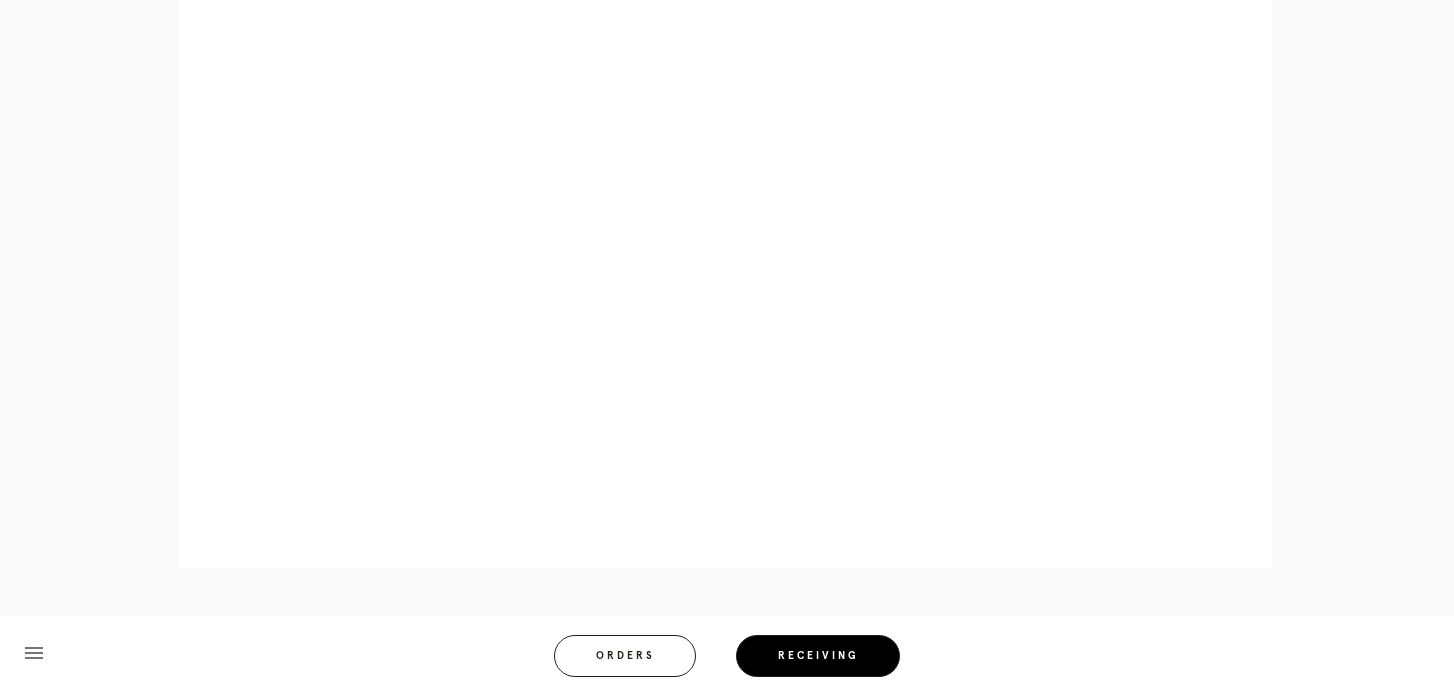 scroll, scrollTop: 859, scrollLeft: 0, axis: vertical 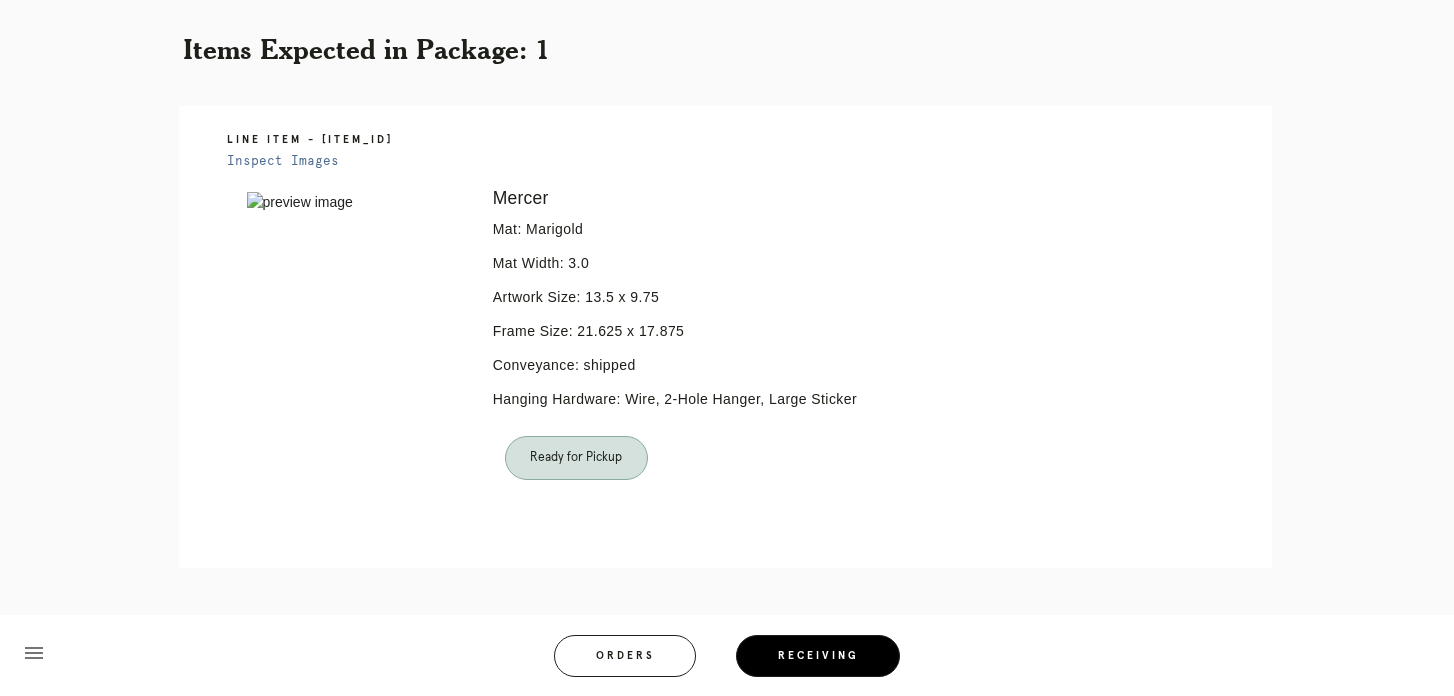 click at bounding box center [700, 504] 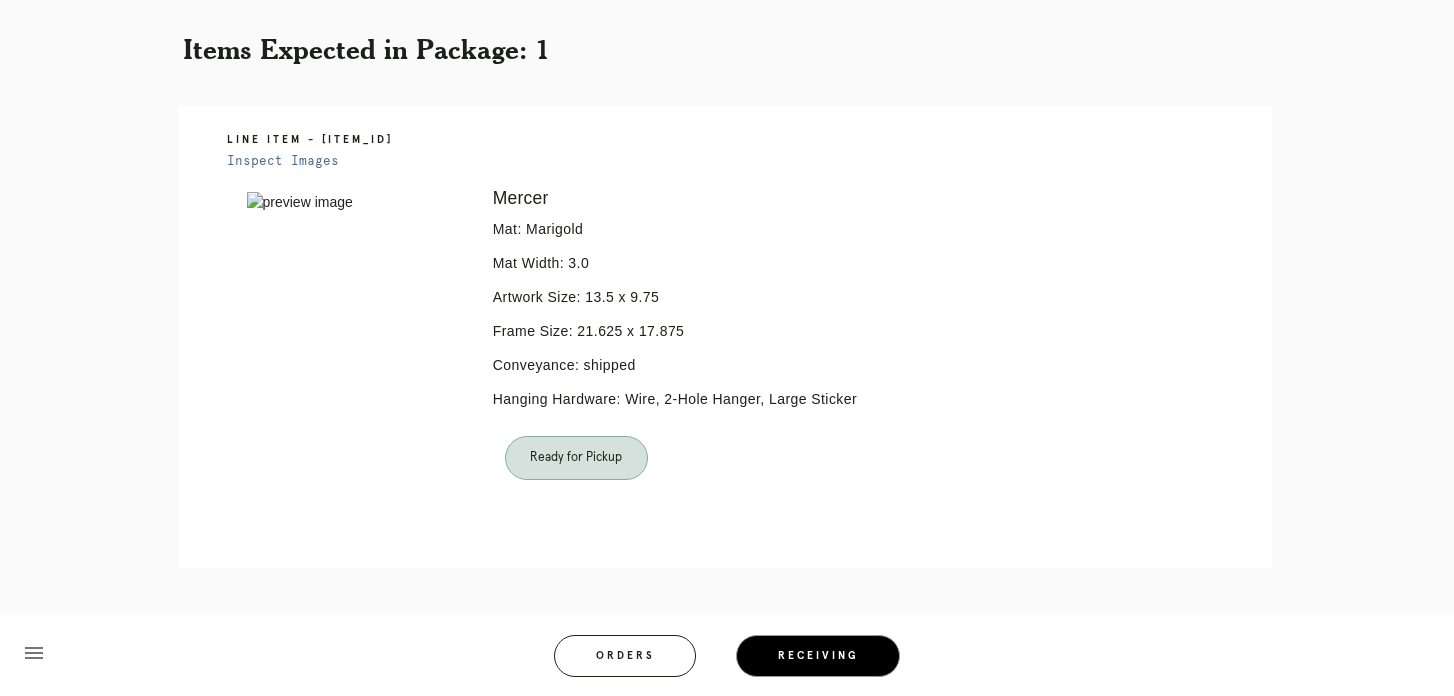 click on "Receiving" at bounding box center (818, 656) 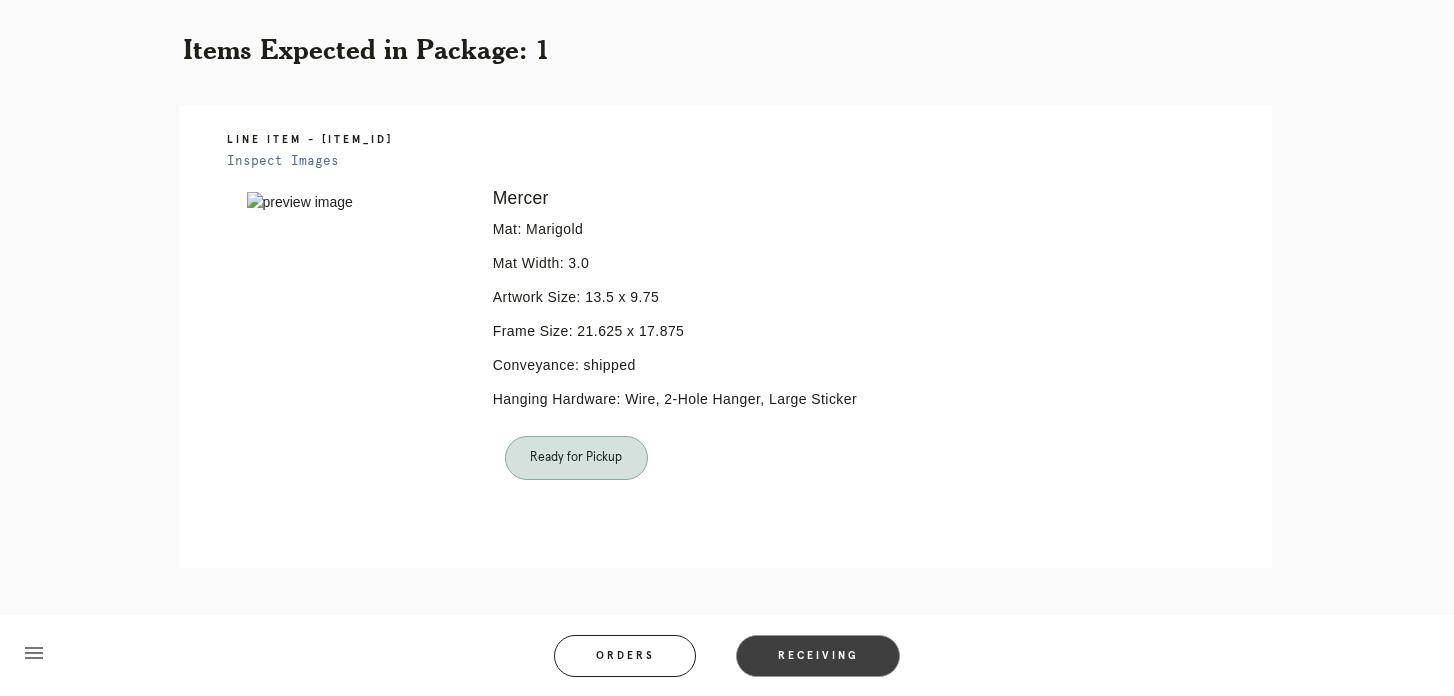 click on "Receiving" at bounding box center (818, 656) 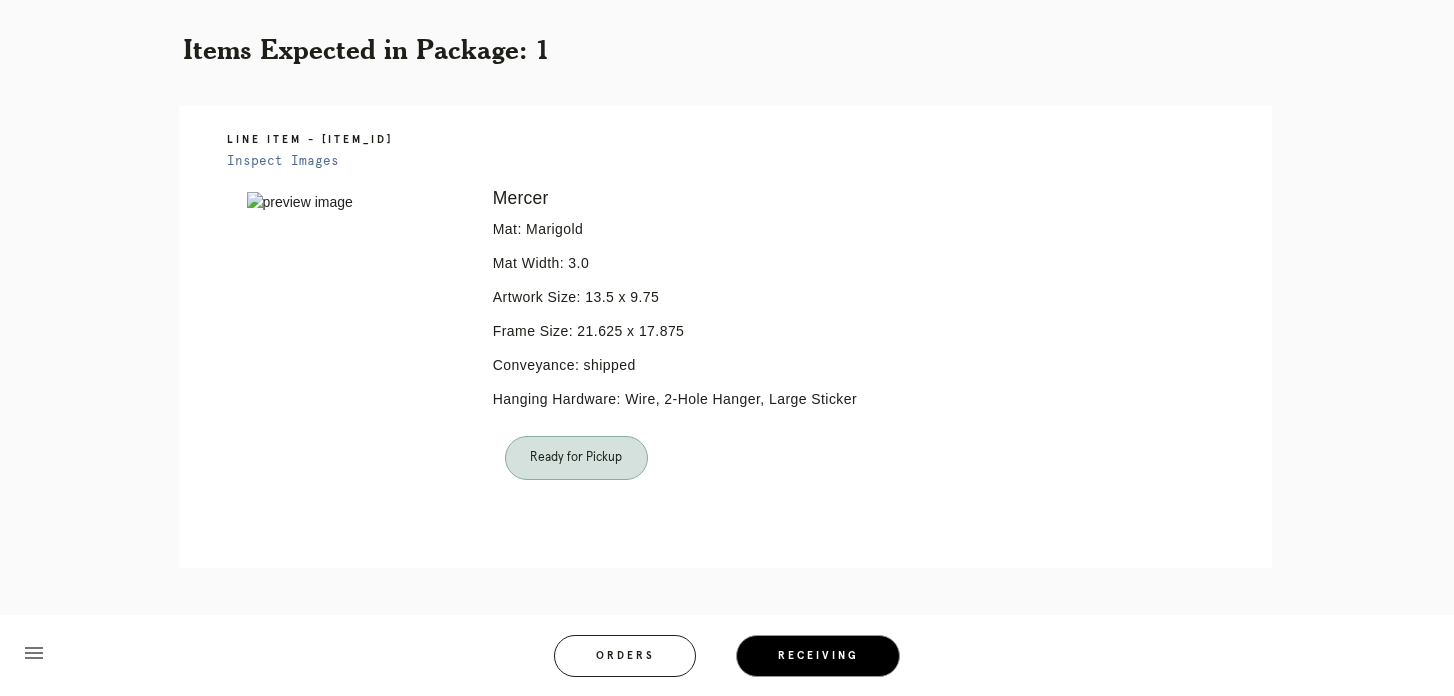 click on "Receiving" at bounding box center [818, 656] 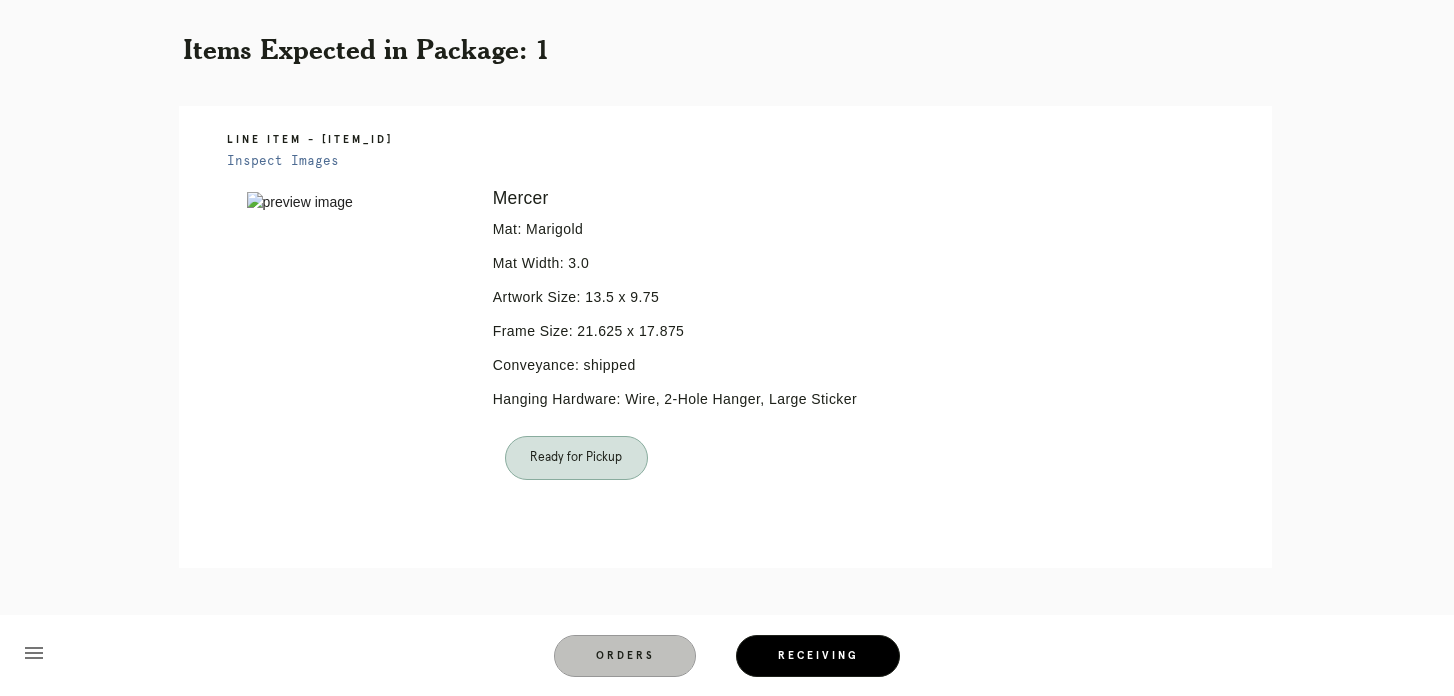 click on "Orders" at bounding box center [625, 656] 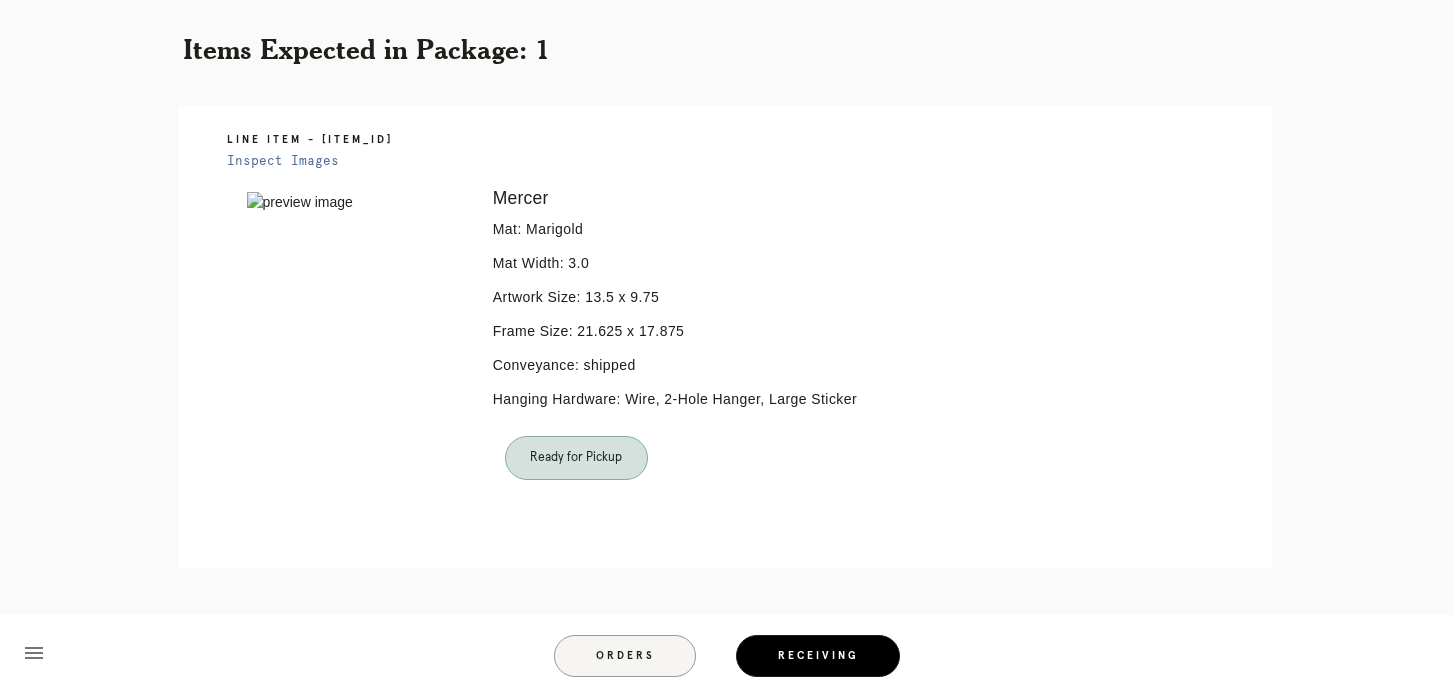 scroll, scrollTop: 0, scrollLeft: 0, axis: both 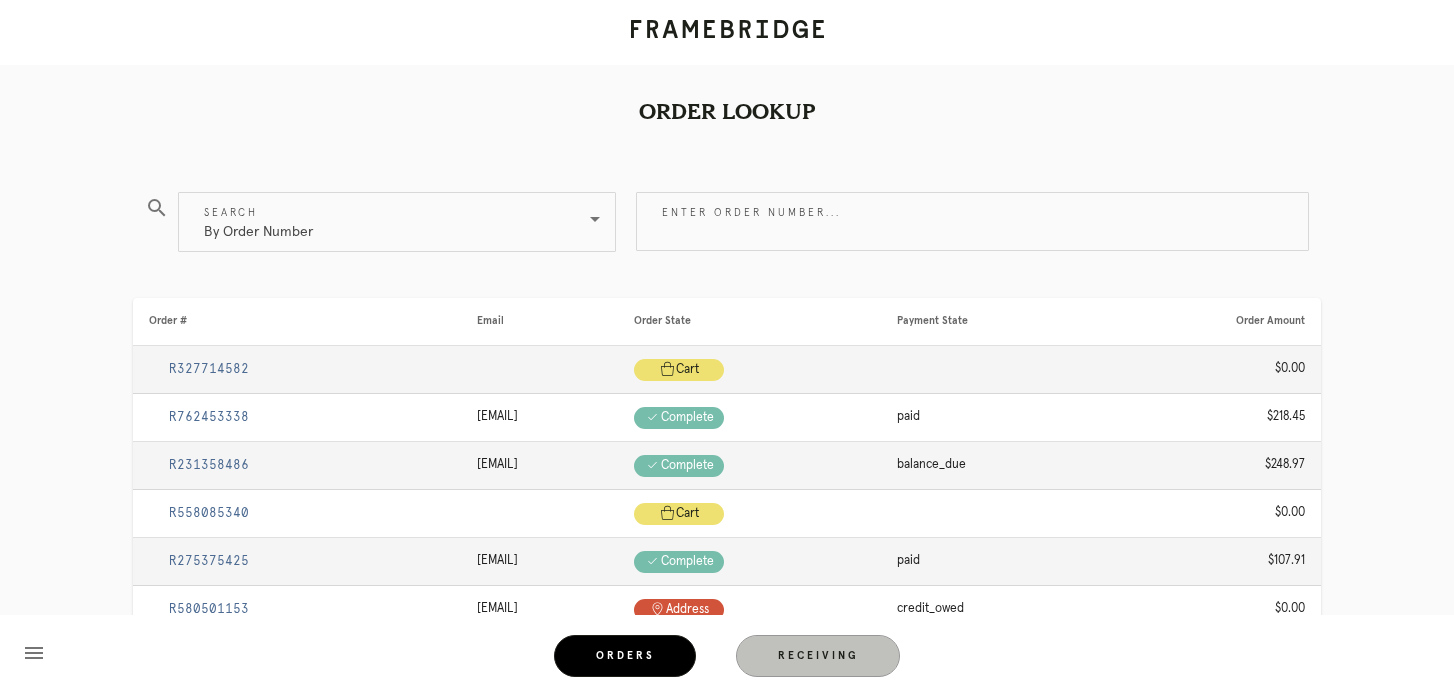 click on "Receiving" at bounding box center (818, 656) 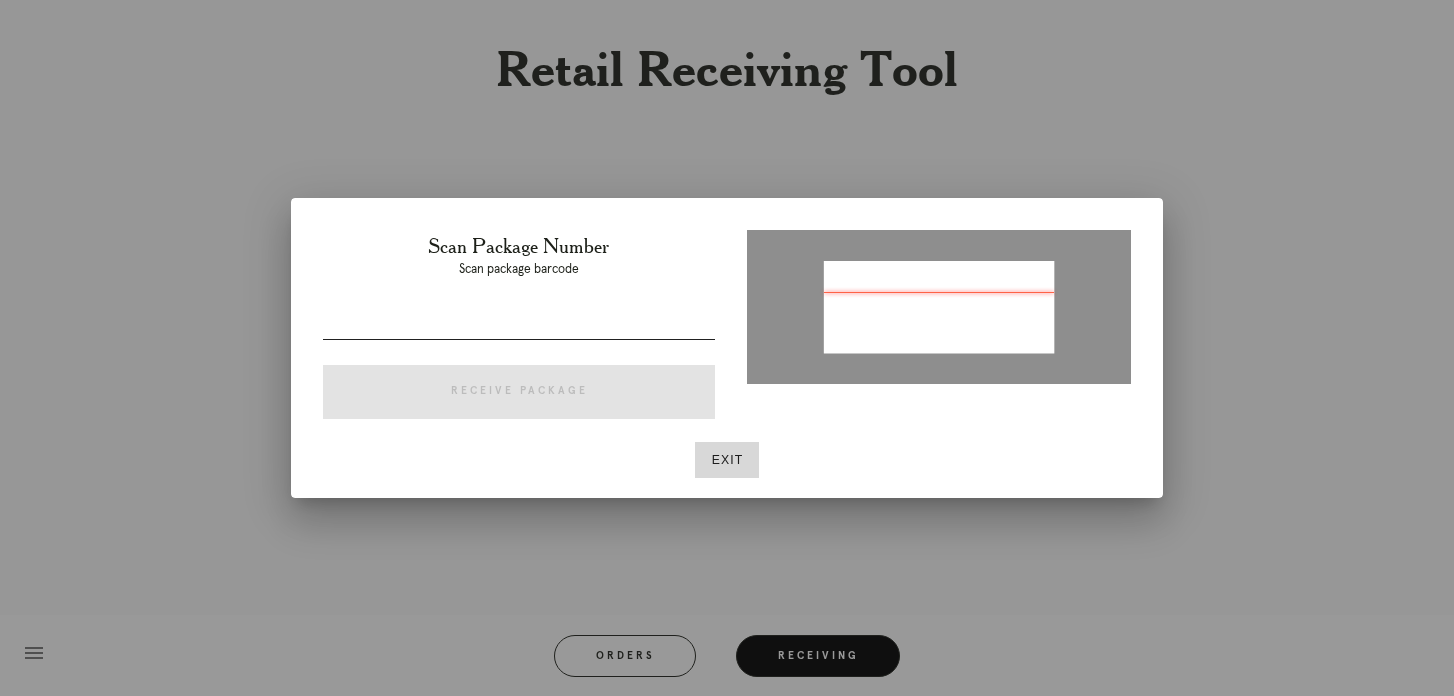 click at bounding box center [519, 323] 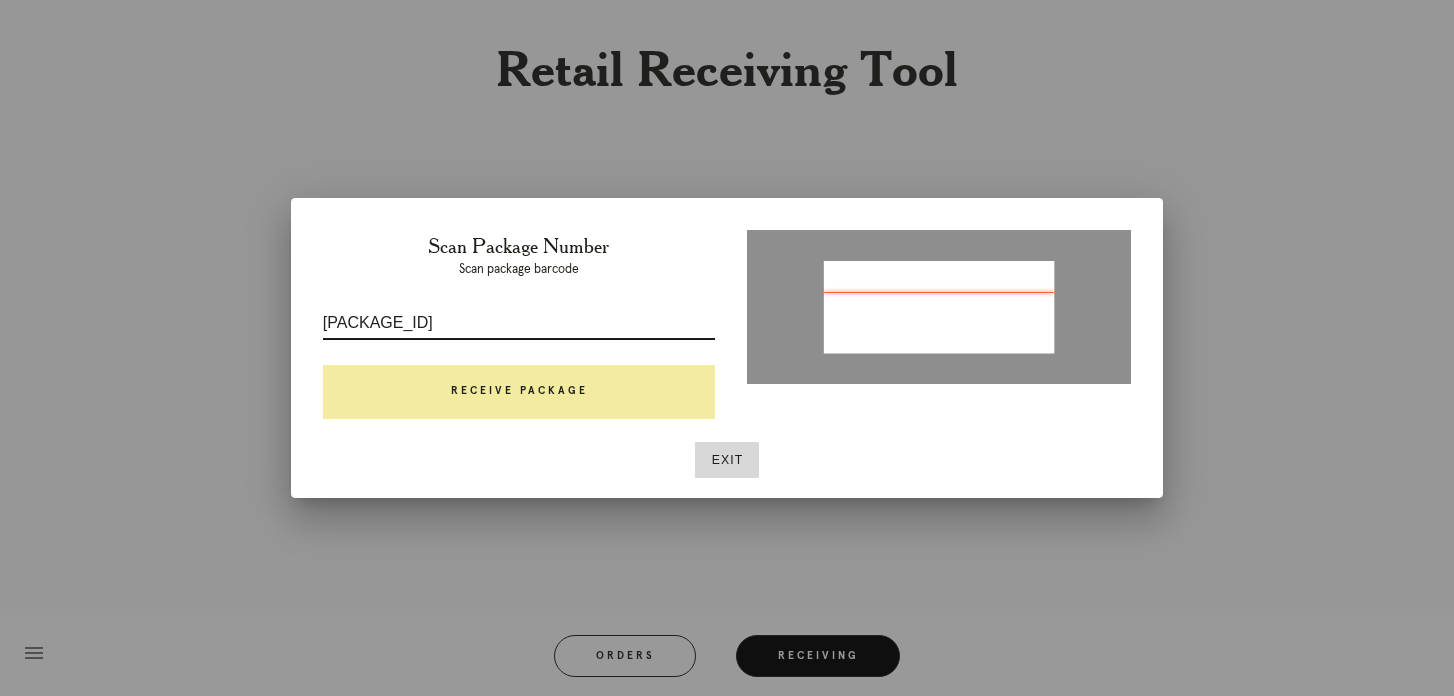 type on "P299981741562134" 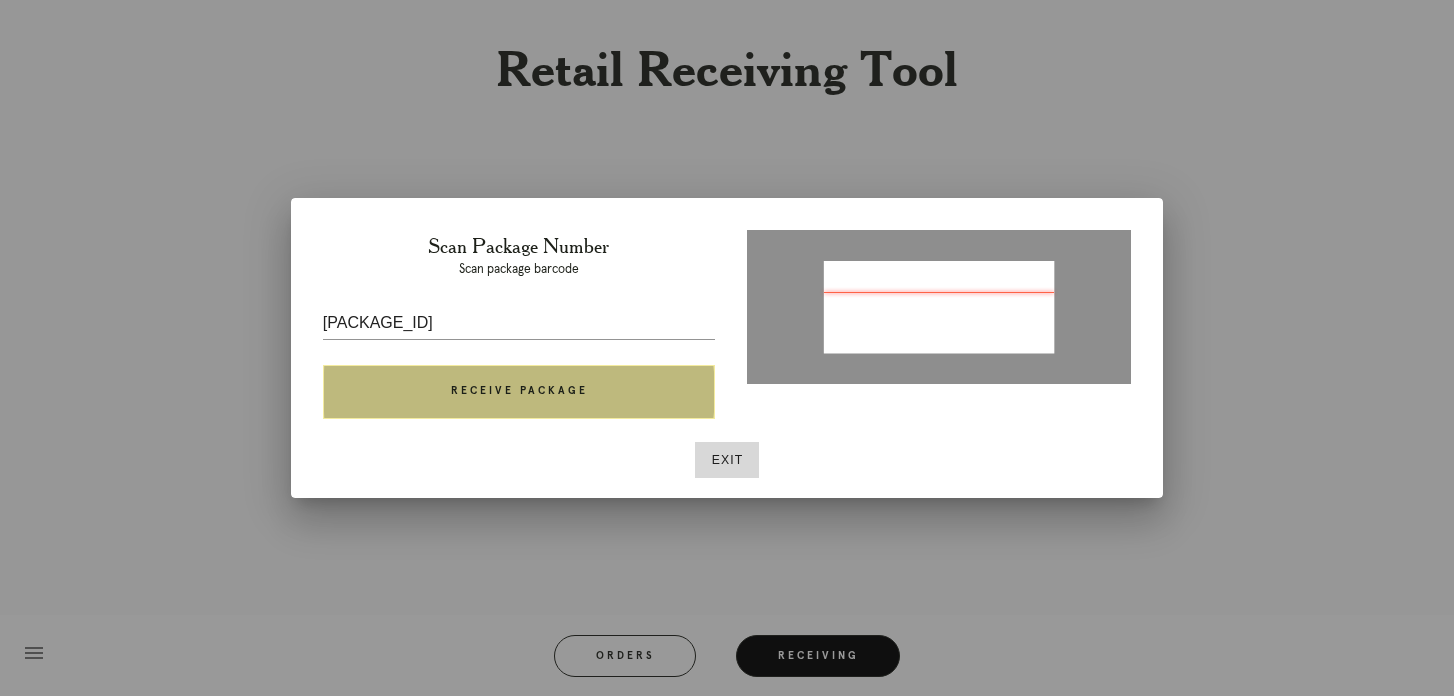 click on "Receive Package" at bounding box center (519, 392) 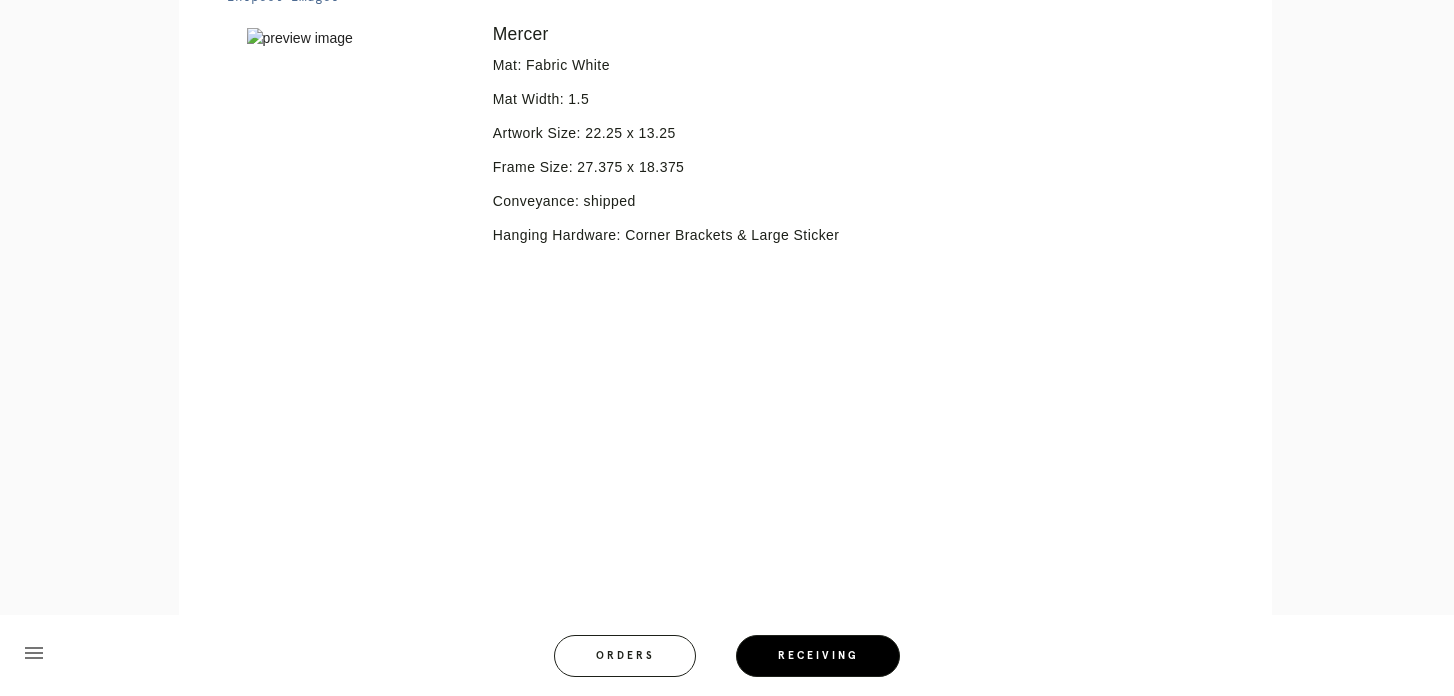 scroll, scrollTop: 859, scrollLeft: 0, axis: vertical 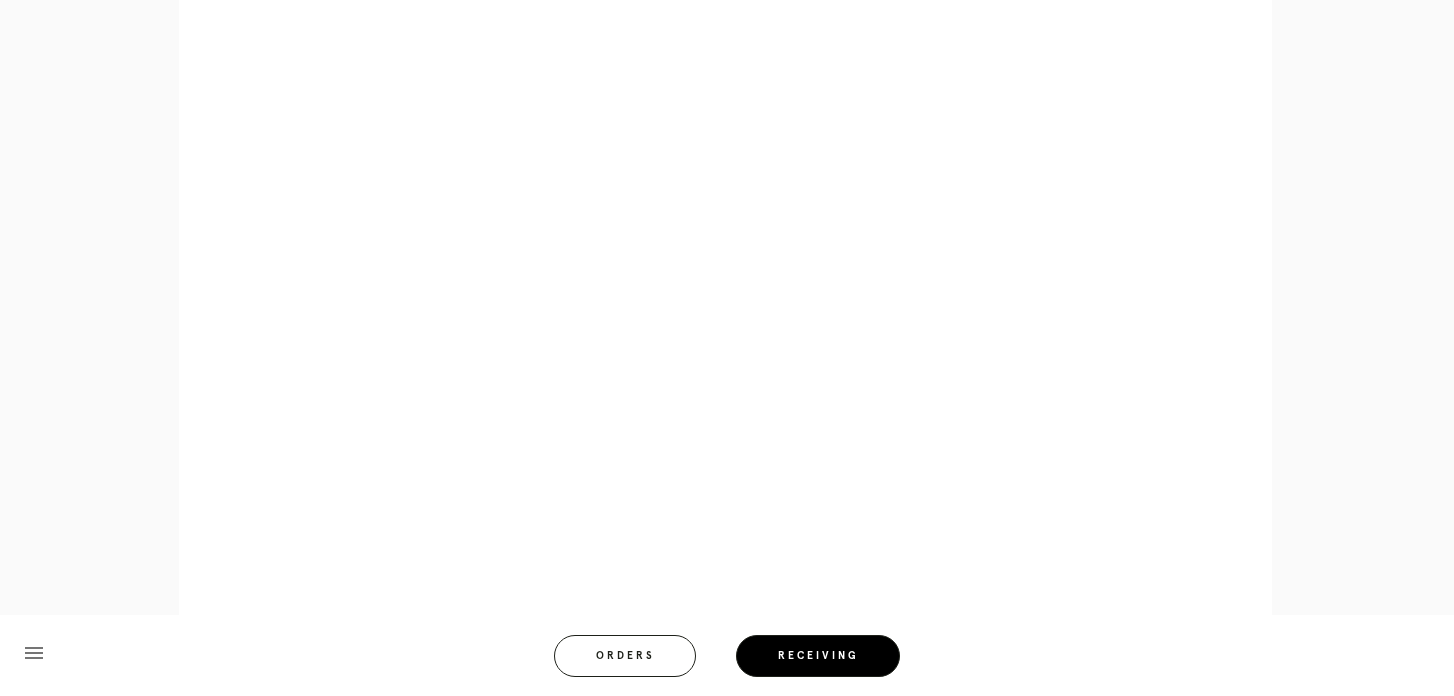 click on "Line Item - L7662672
Inspect Images
Error retreiving frame spec #9791577
Mercer
Mat: Fabric White
Mat Width: 1.5
Artwork Size:
22.25
x
13.25
Frame Size:
27.375
x
18.375
Conveyance: shipped
Hanging Hardware: Corner Brackets & Large Sticker" at bounding box center (725, 197) 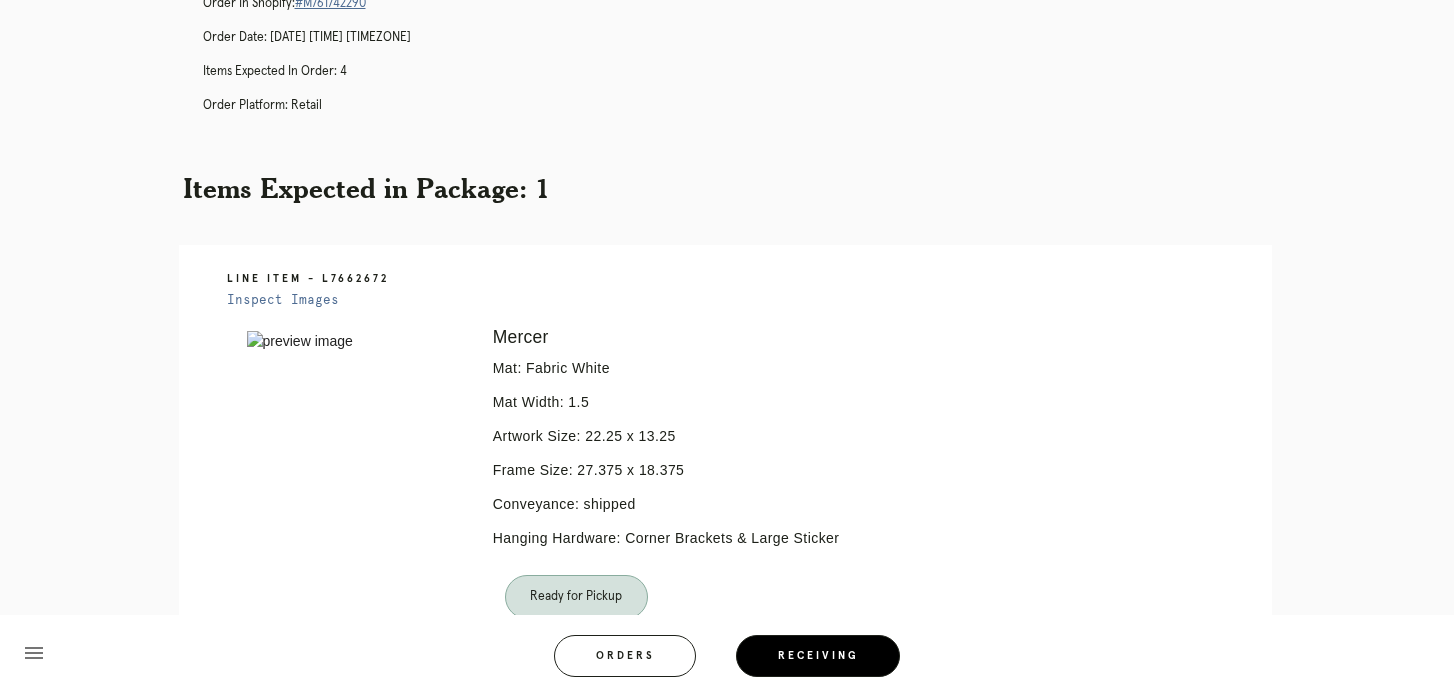 scroll, scrollTop: 379, scrollLeft: 0, axis: vertical 